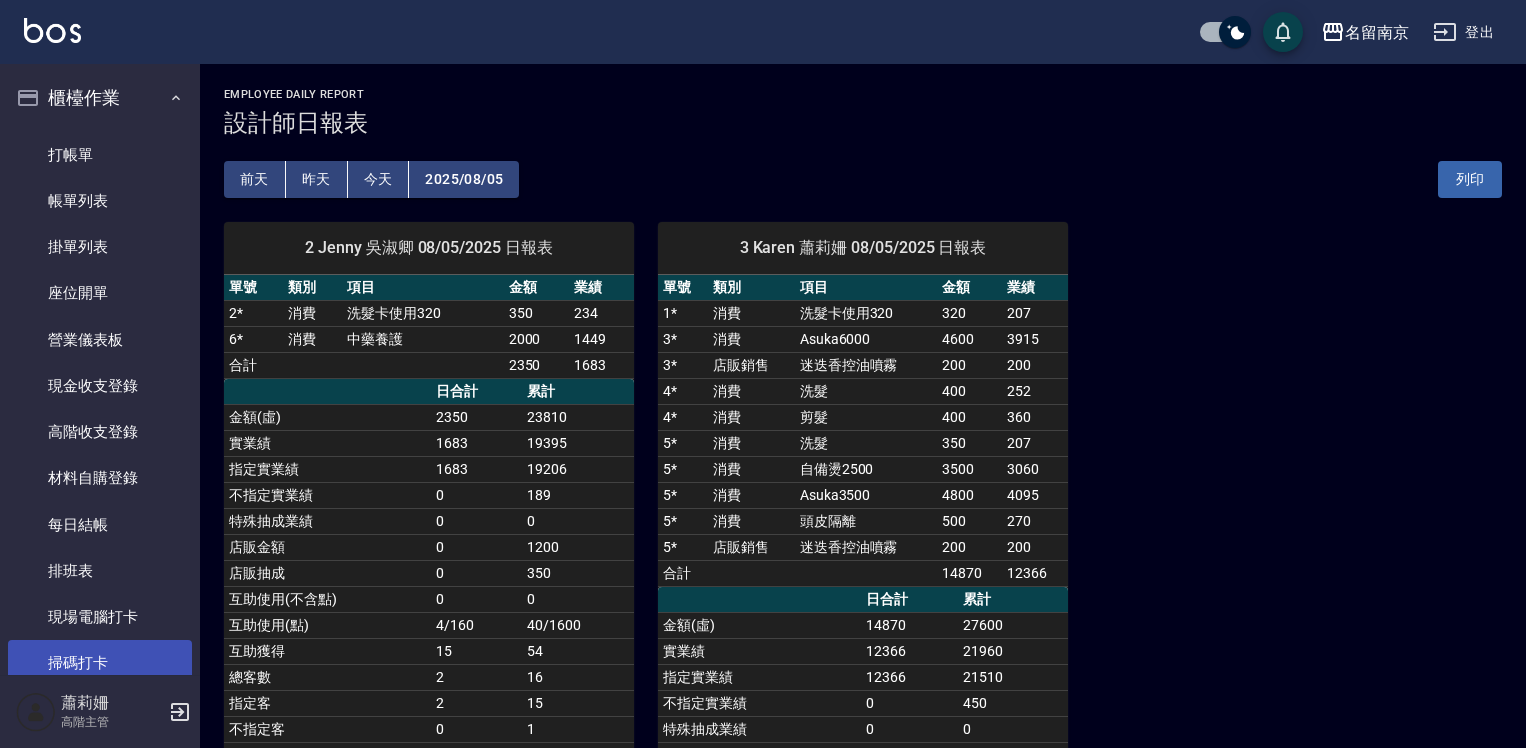 scroll, scrollTop: 0, scrollLeft: 0, axis: both 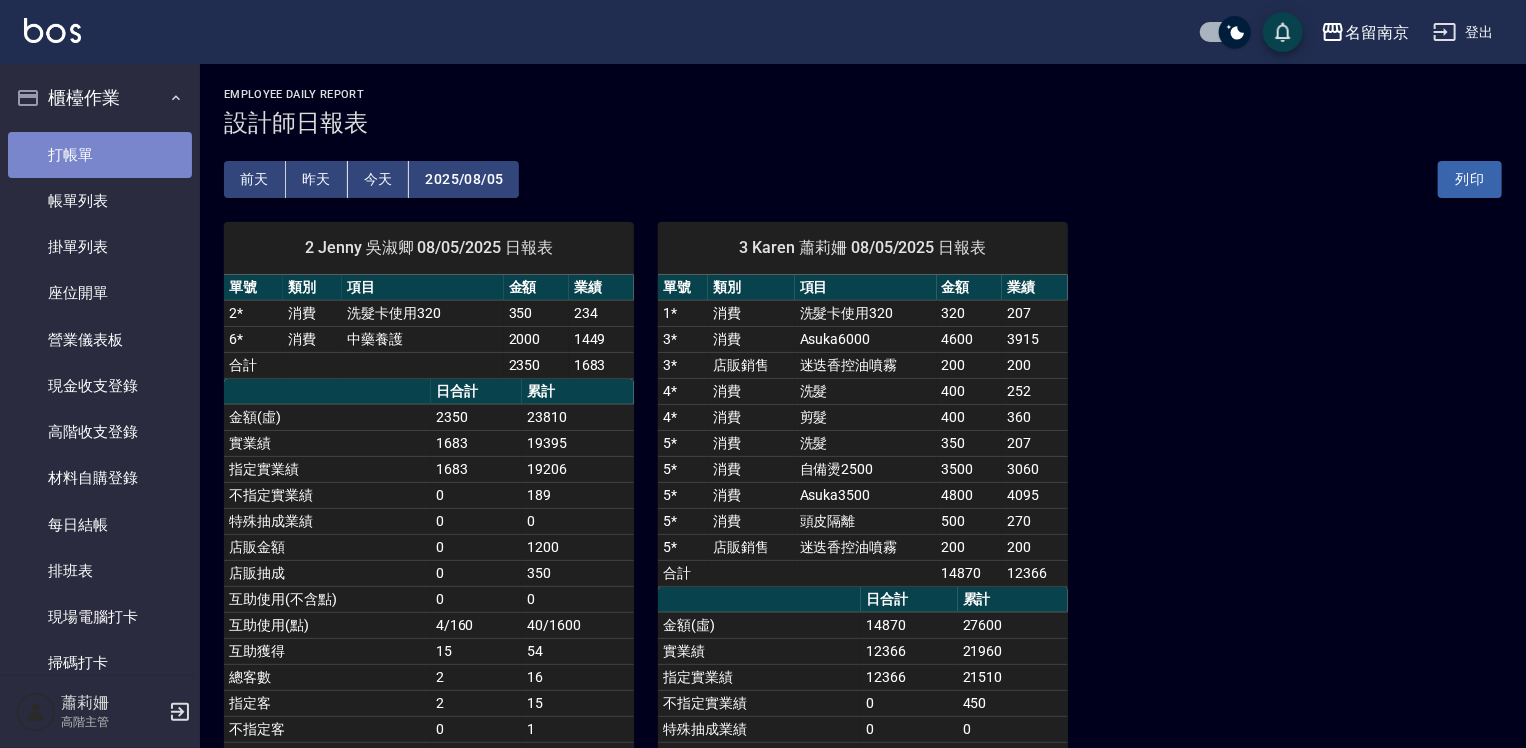 click on "打帳單" at bounding box center [100, 155] 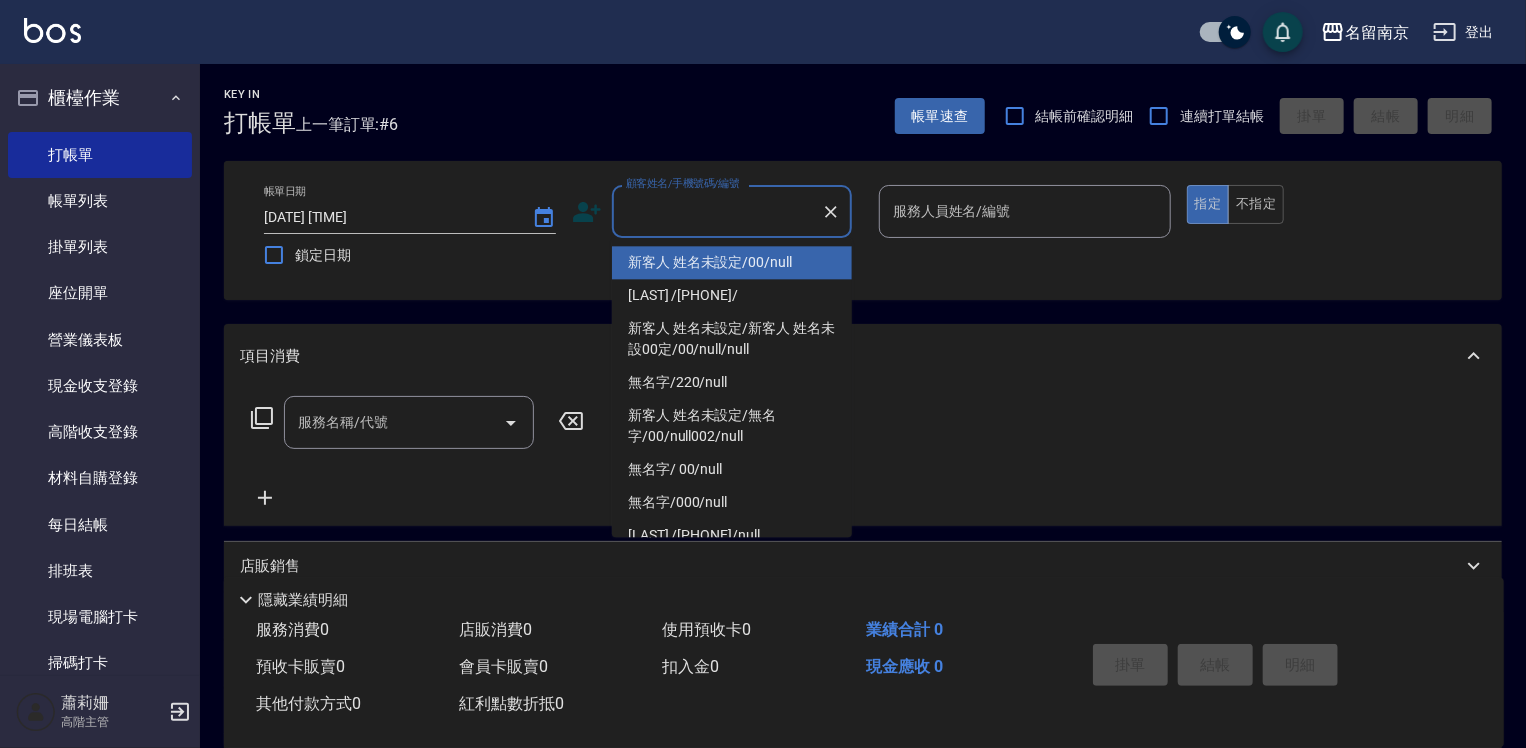click on "顧客姓名/手機號碼/編號" at bounding box center (717, 211) 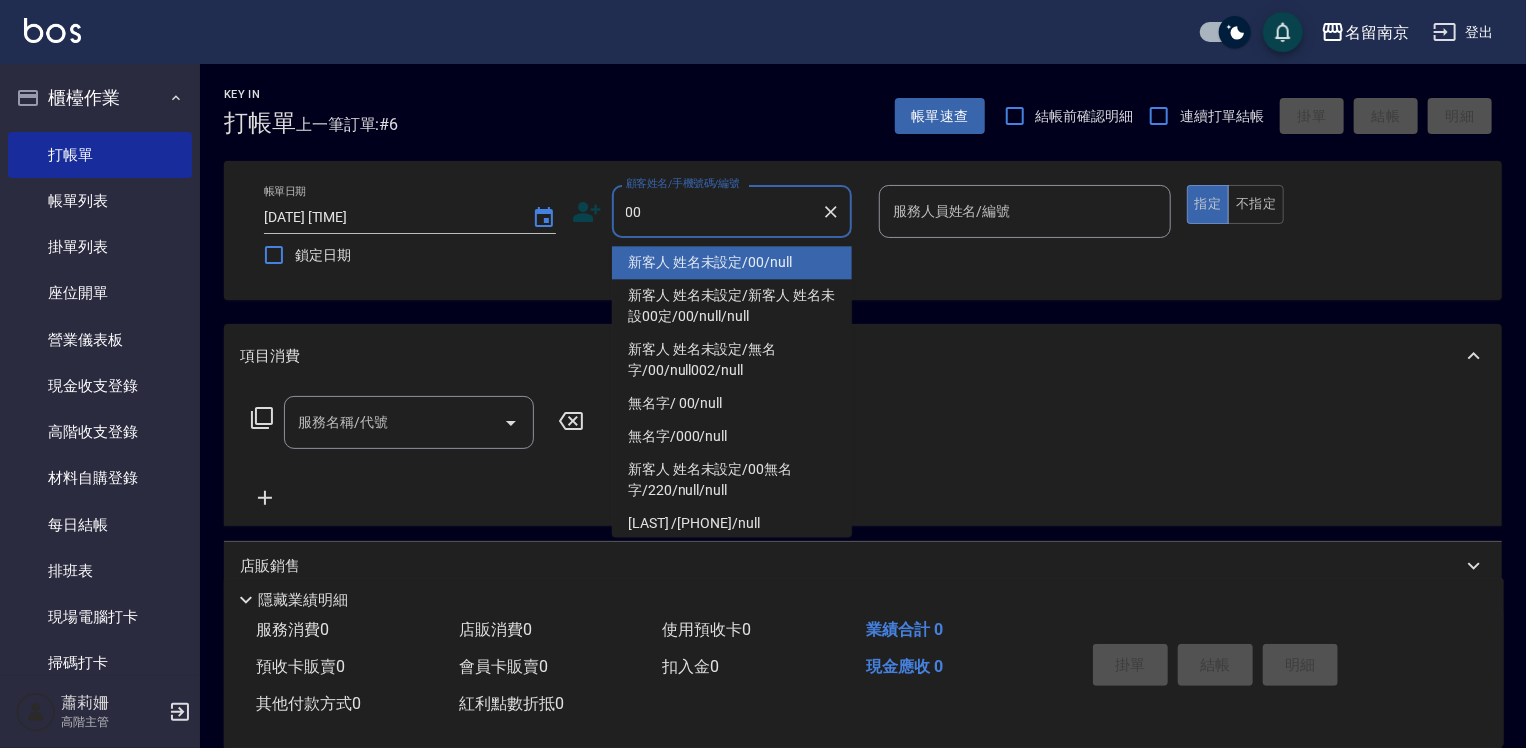 type on "新客人 姓名未設定/00/null" 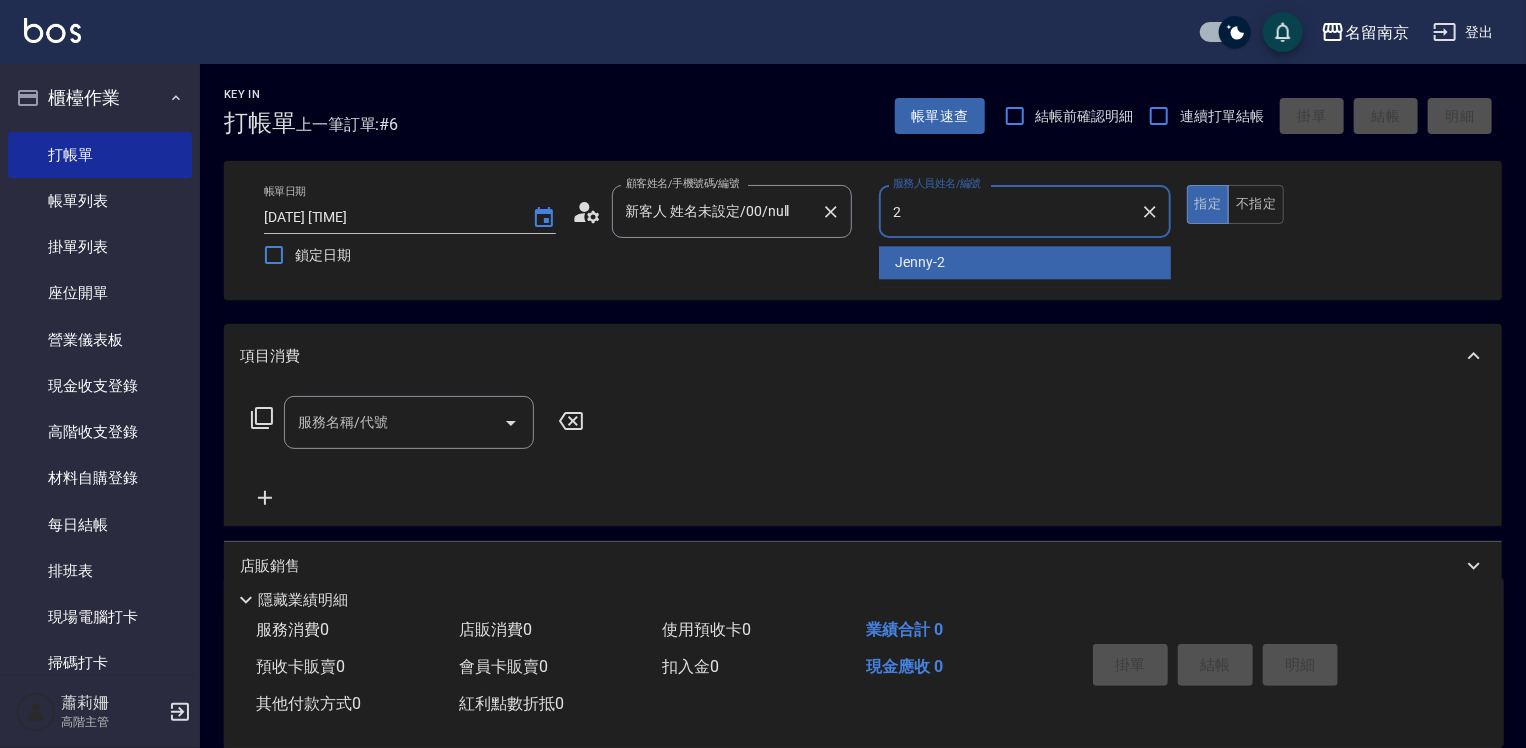 type on "Jenny-2" 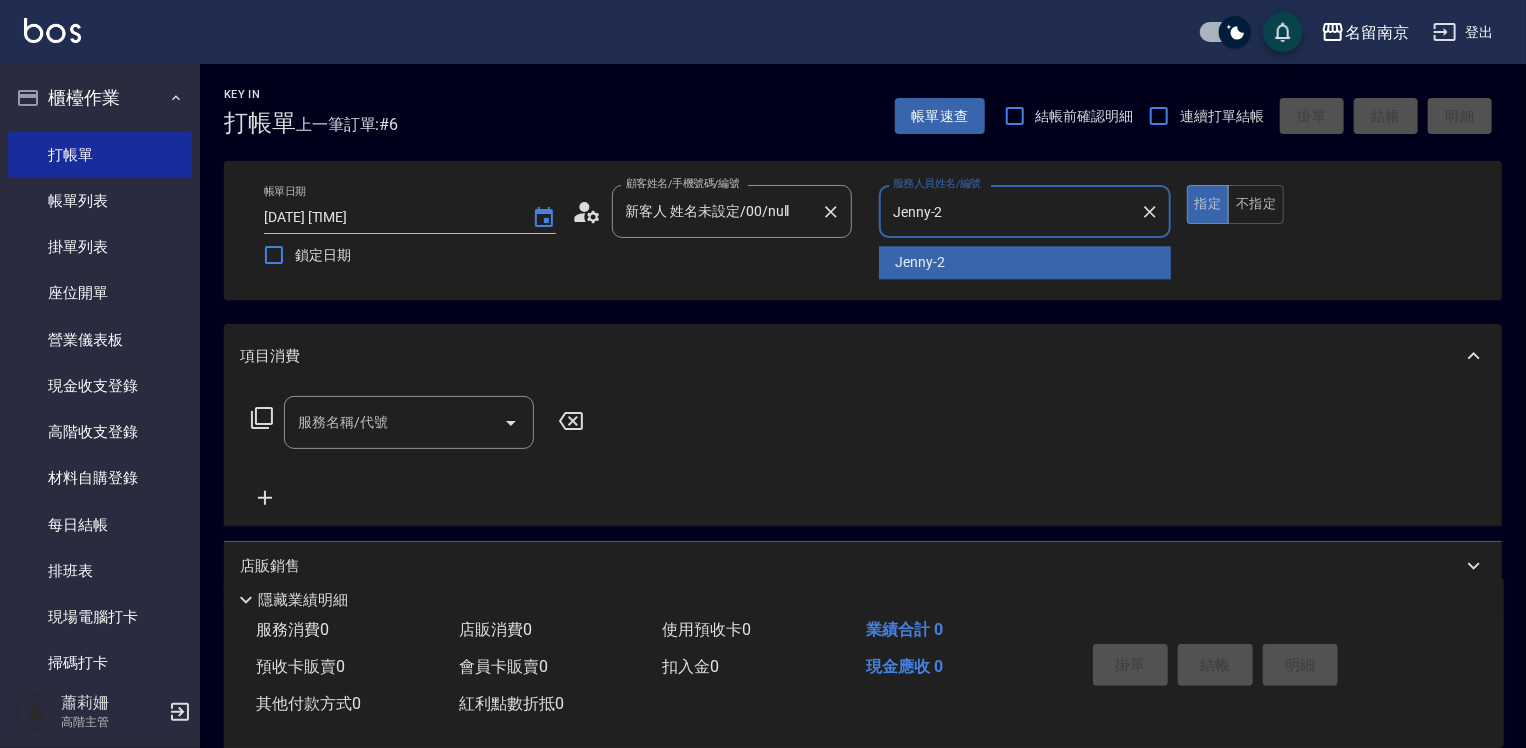 type on "true" 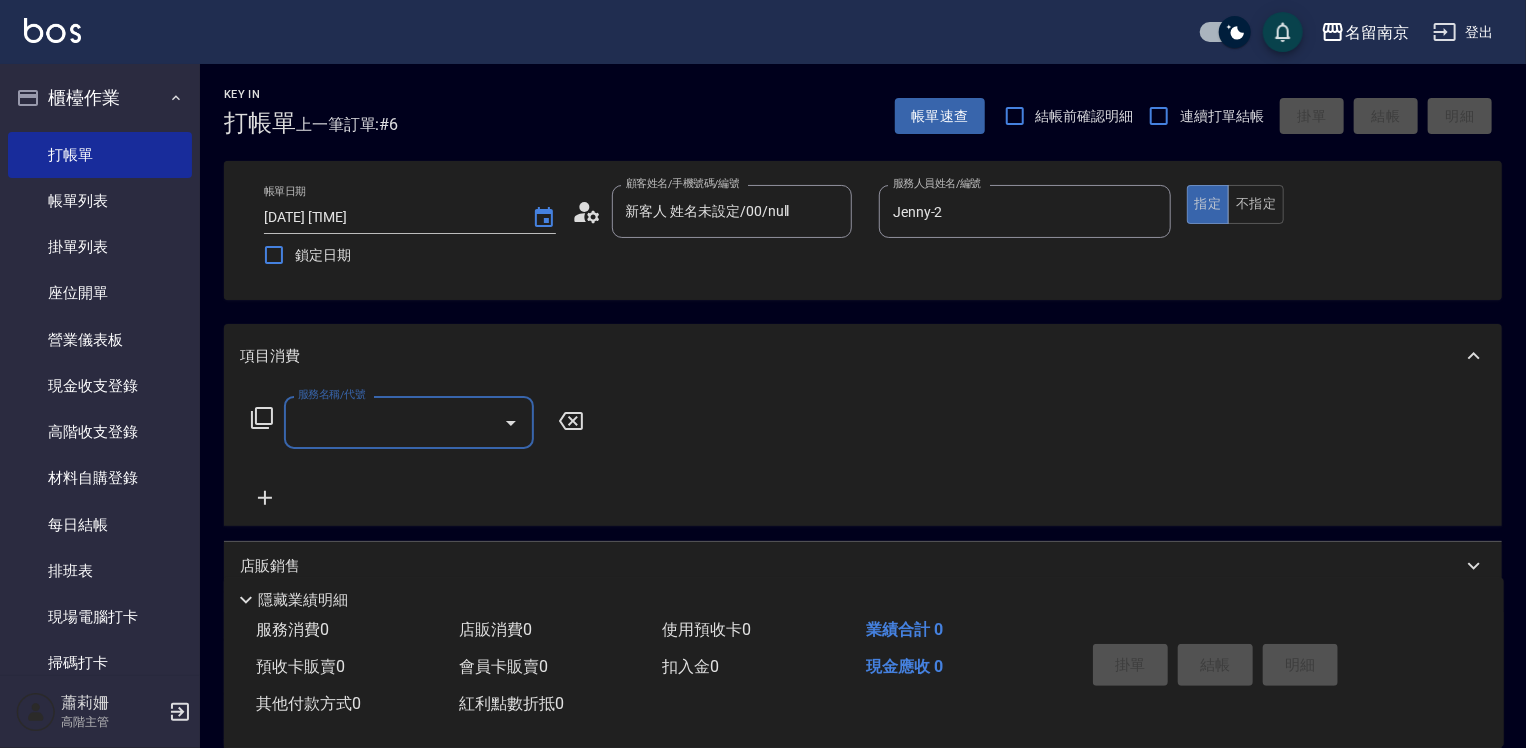 drag, startPoint x: 380, startPoint y: 432, endPoint x: 392, endPoint y: 428, distance: 12.649111 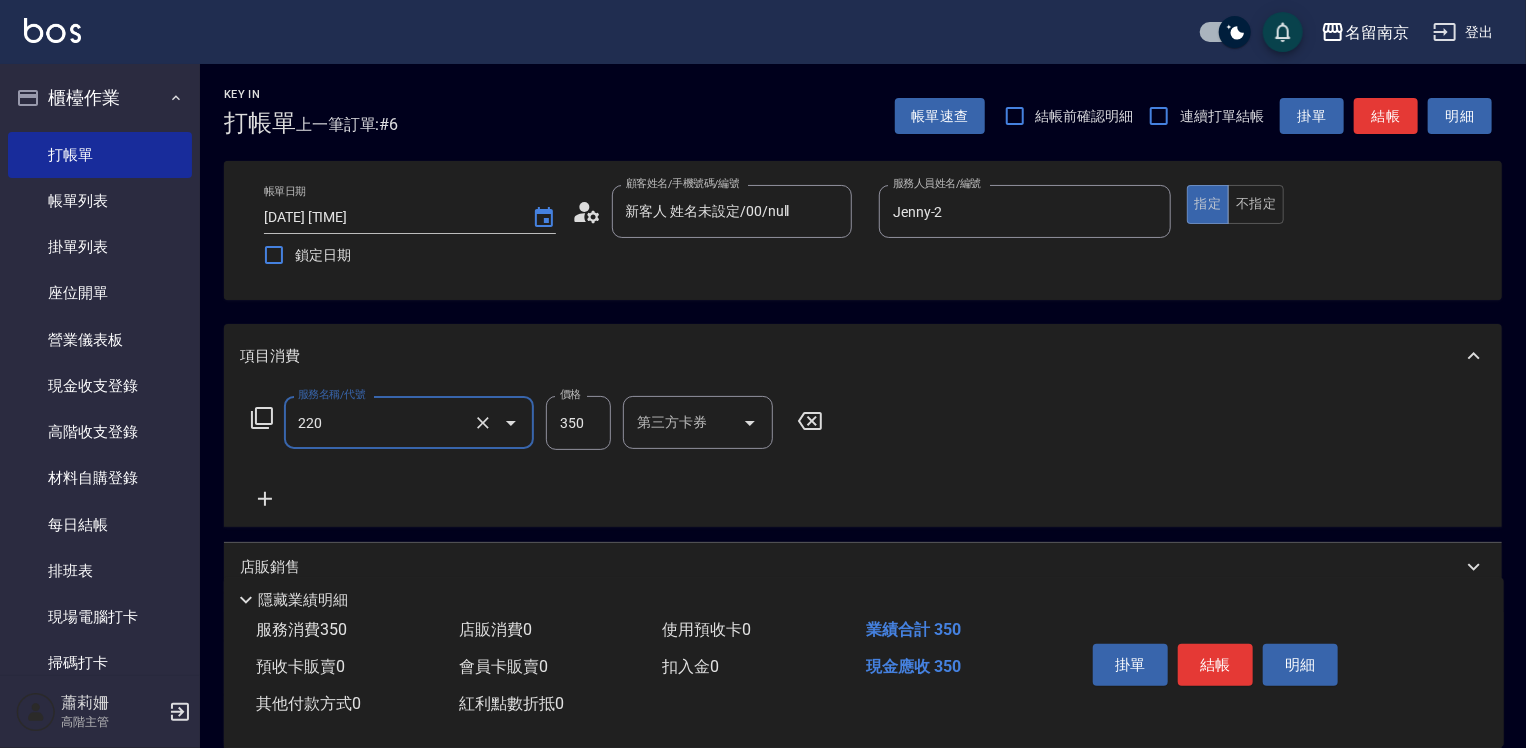 type on "洗髮(220)" 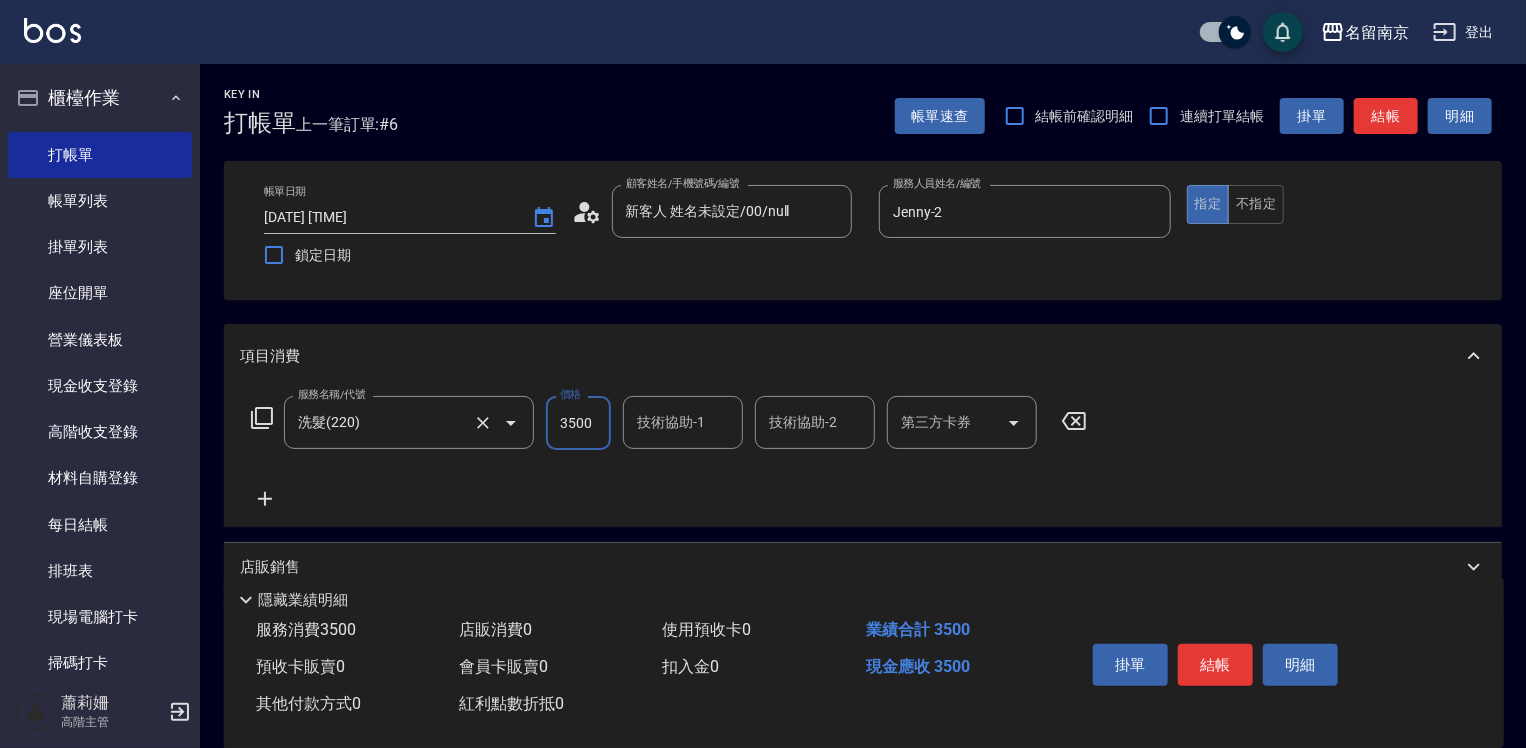 type on "350" 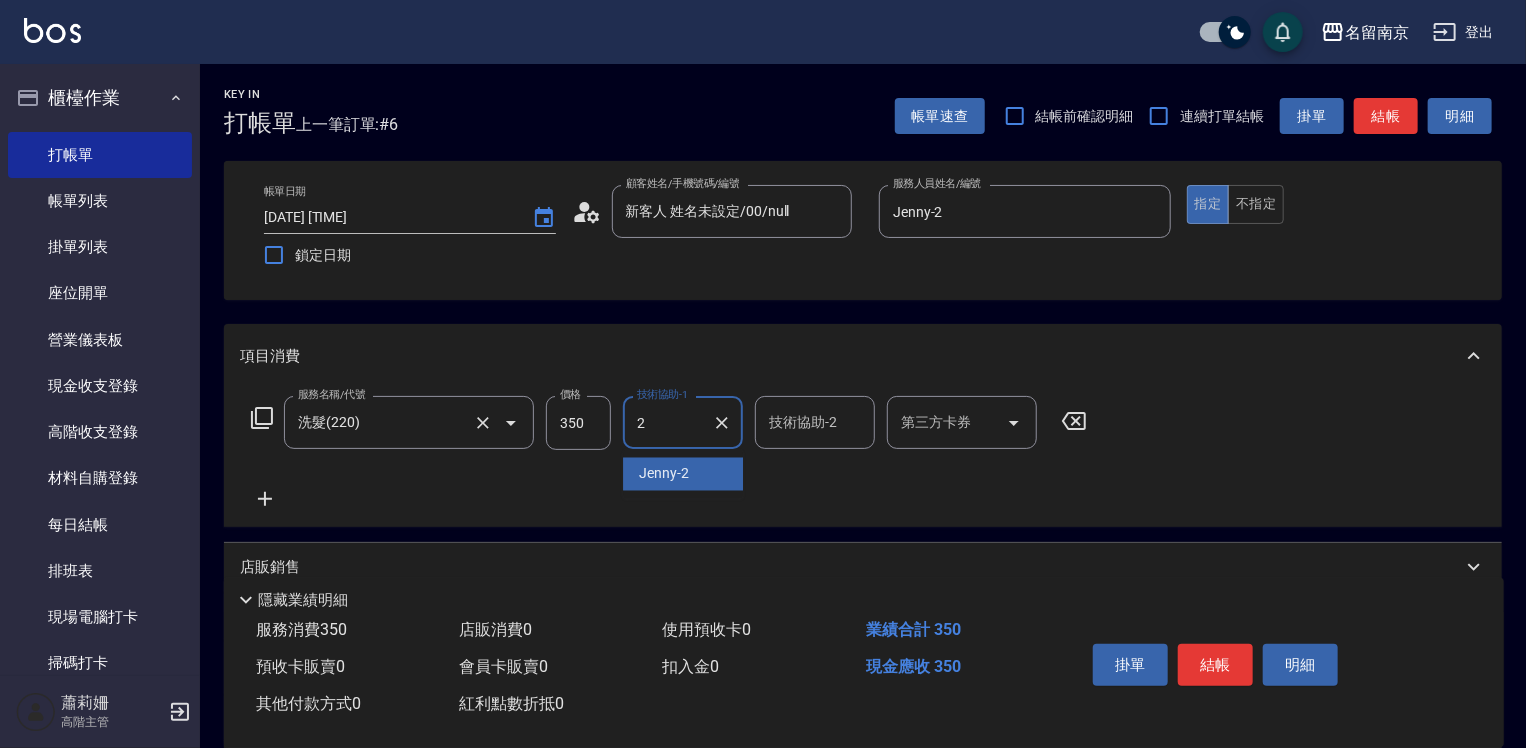 type on "Jenny-2" 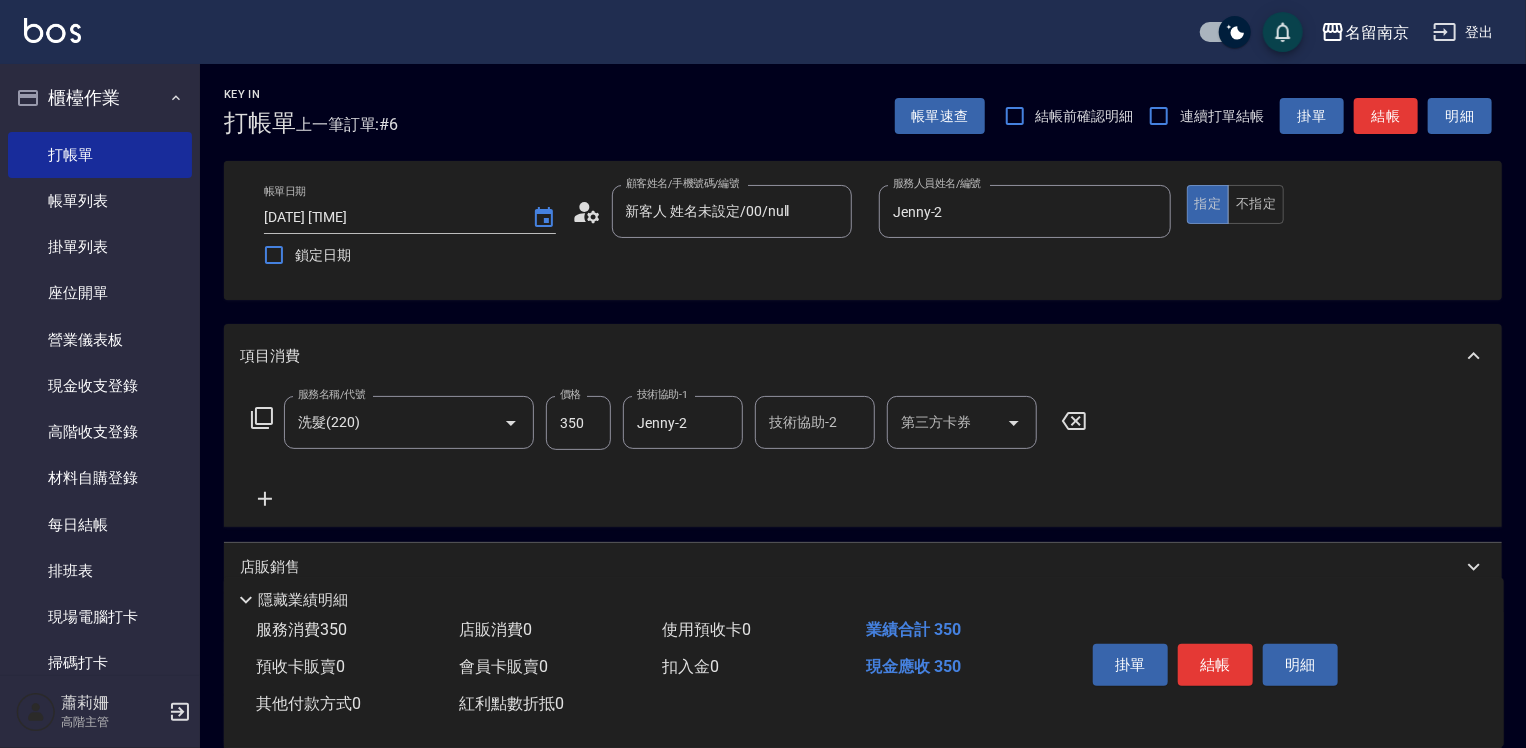 click 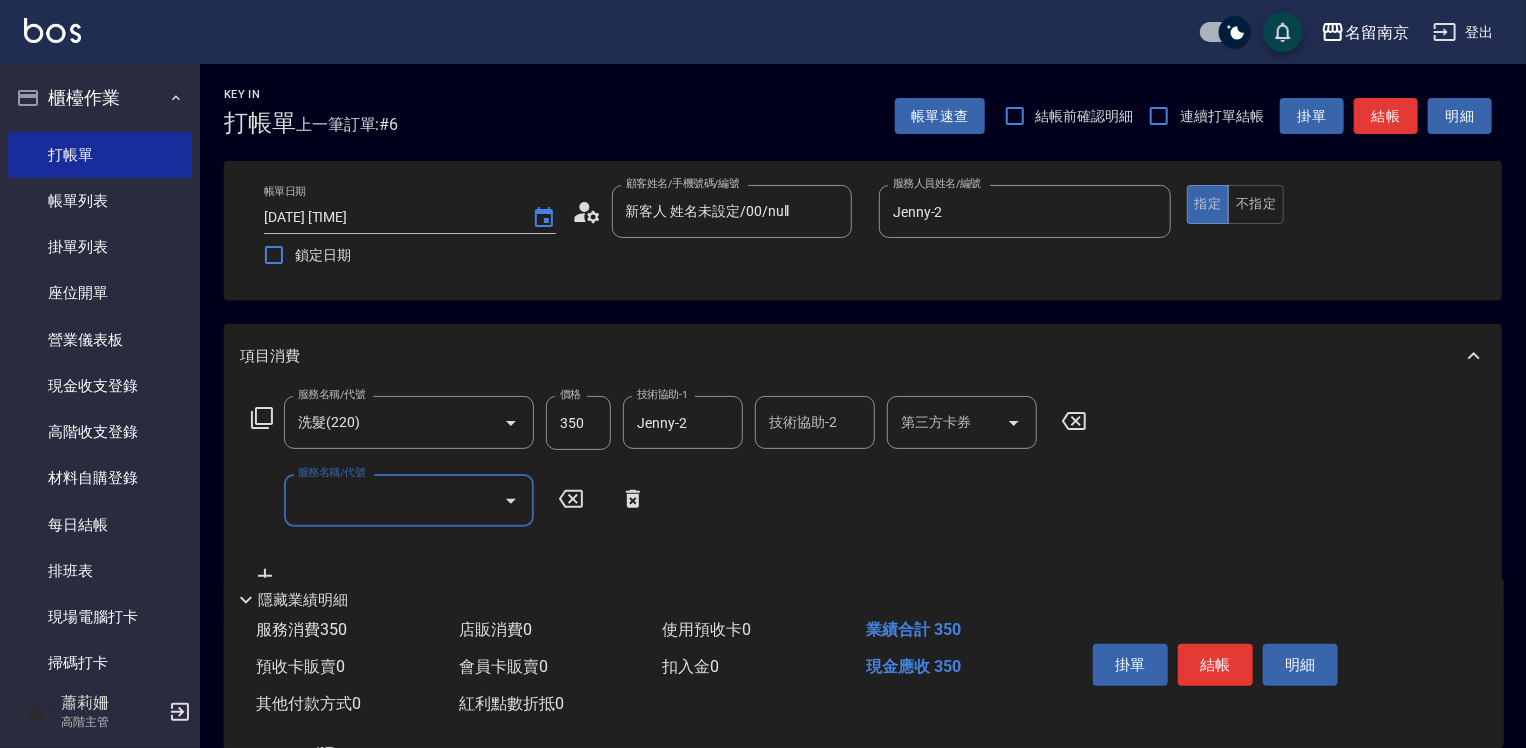 click 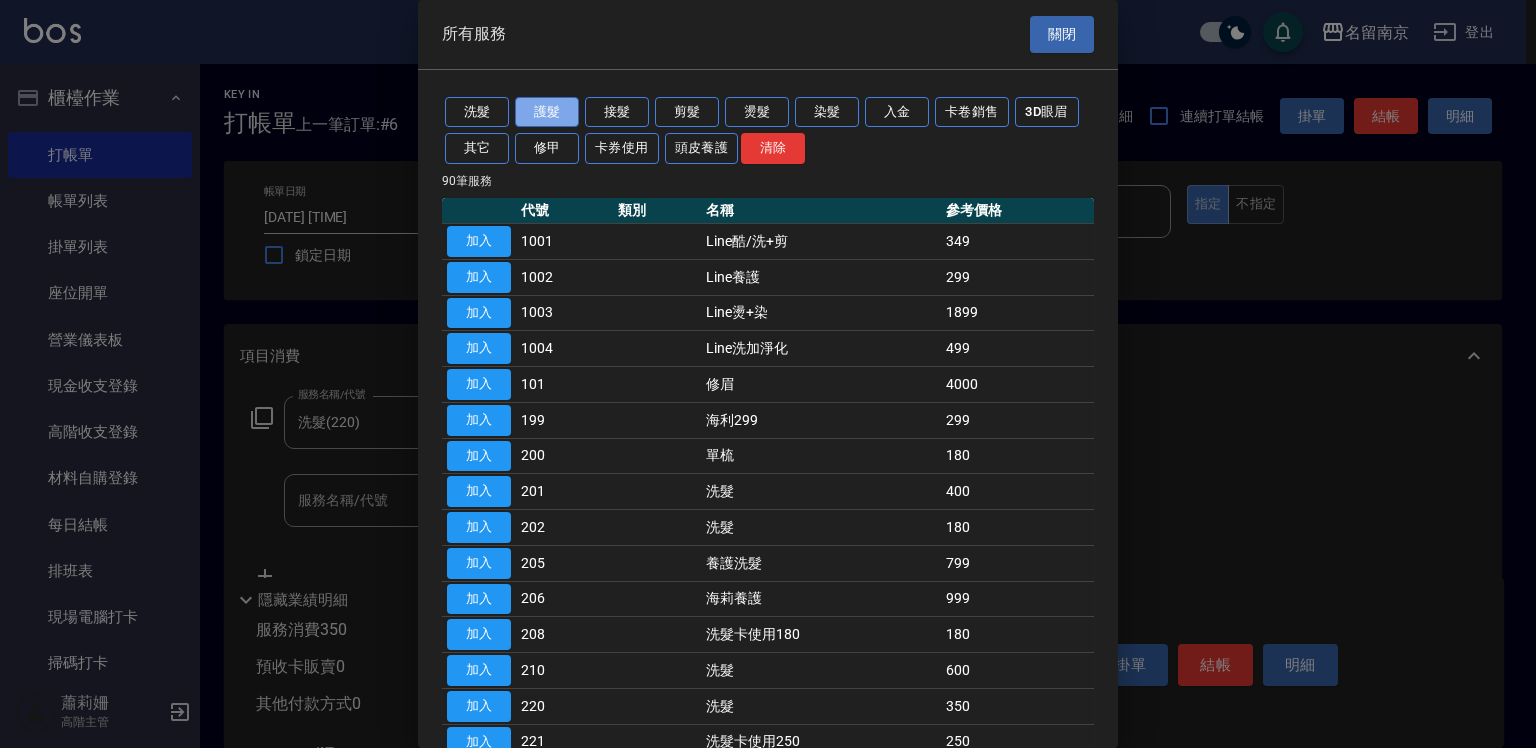 click on "護髮" at bounding box center [547, 112] 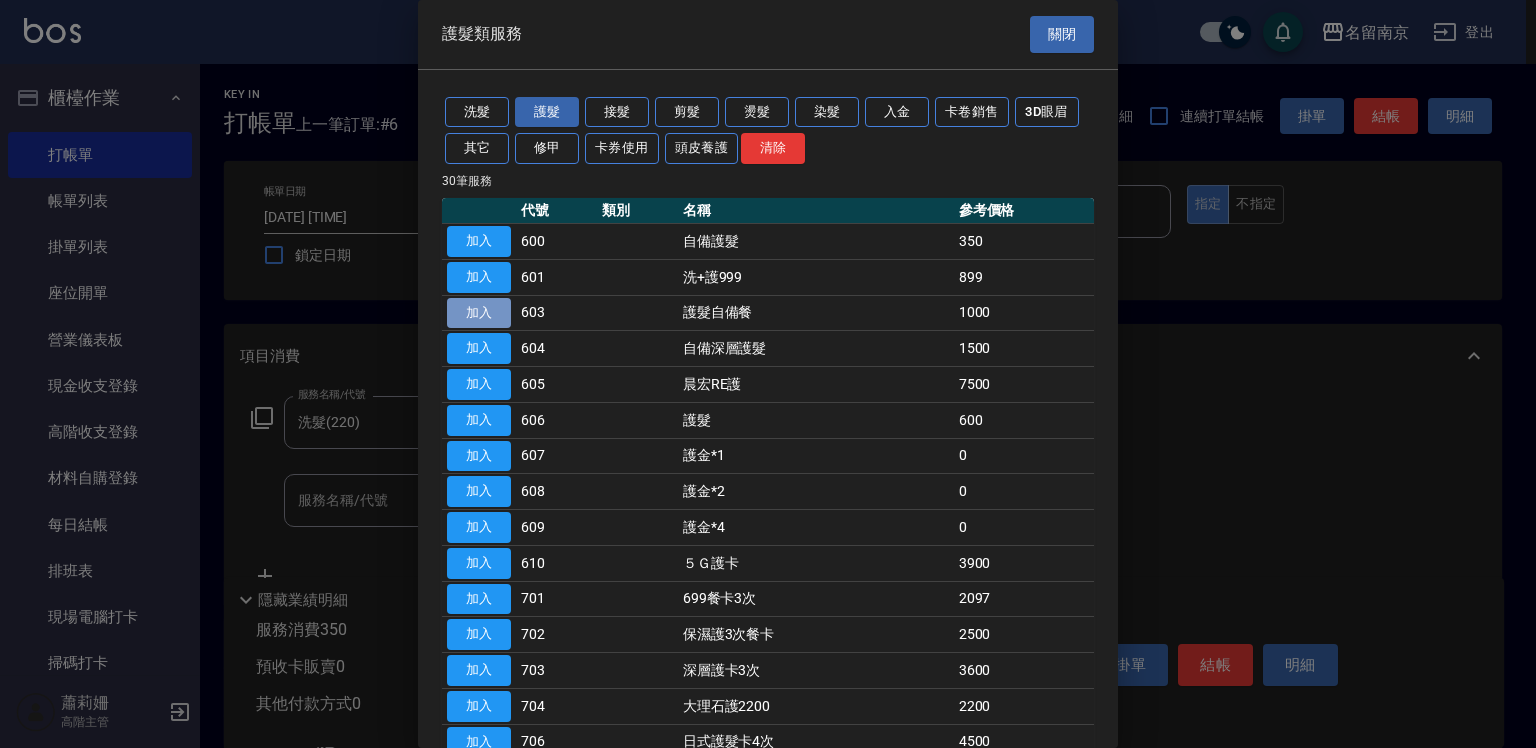 click on "加入" at bounding box center [479, 313] 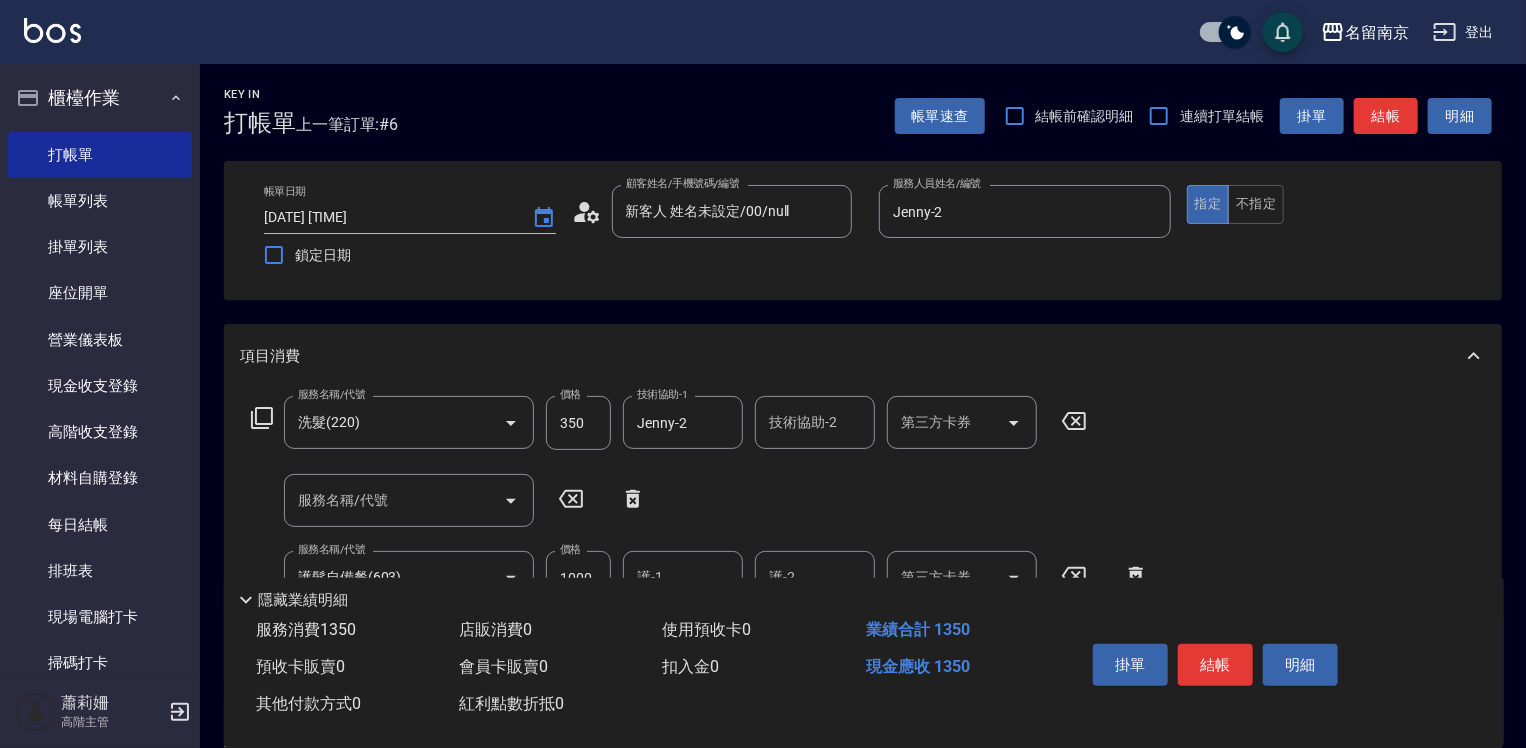 scroll, scrollTop: 200, scrollLeft: 0, axis: vertical 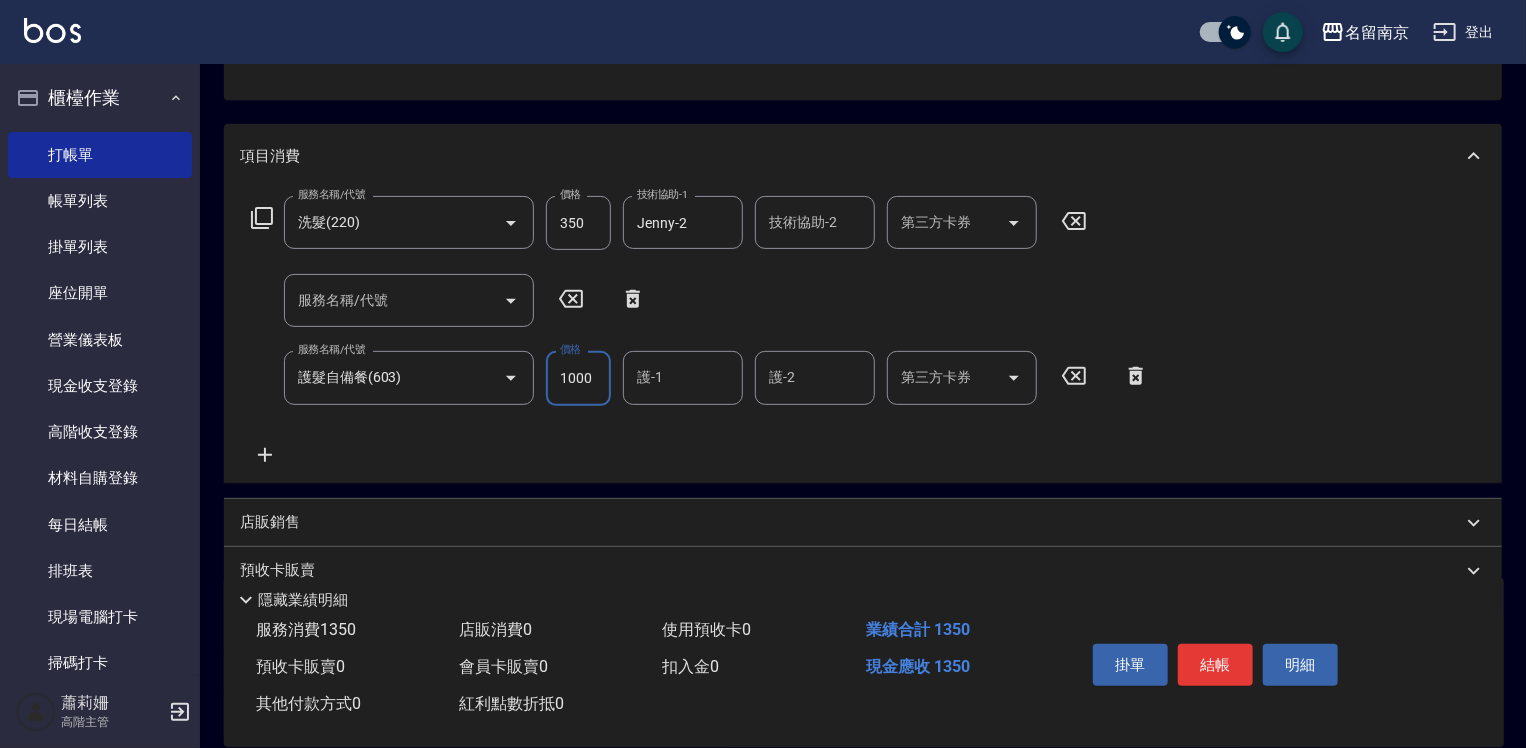 click on "護-1" at bounding box center [683, 377] 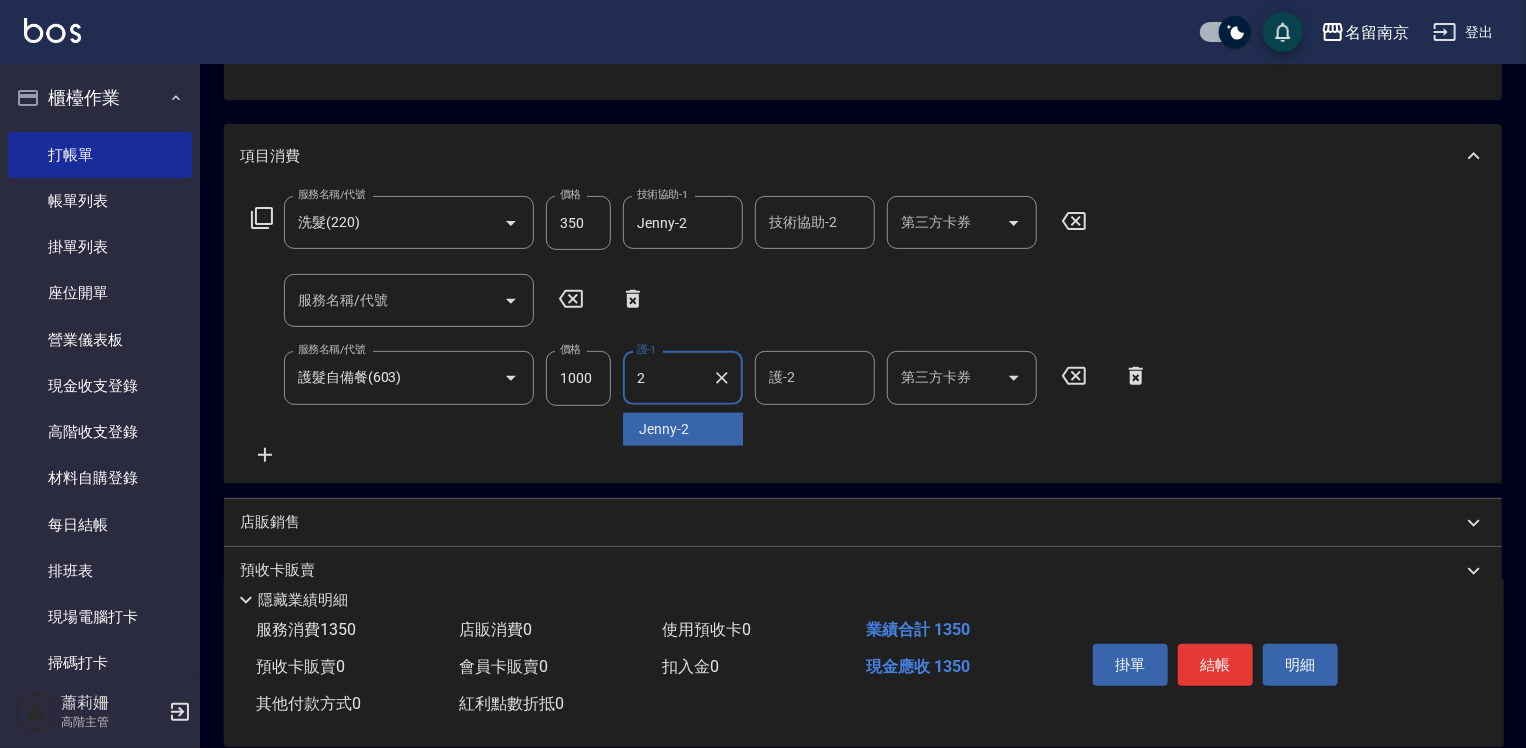 type on "Jenny-2" 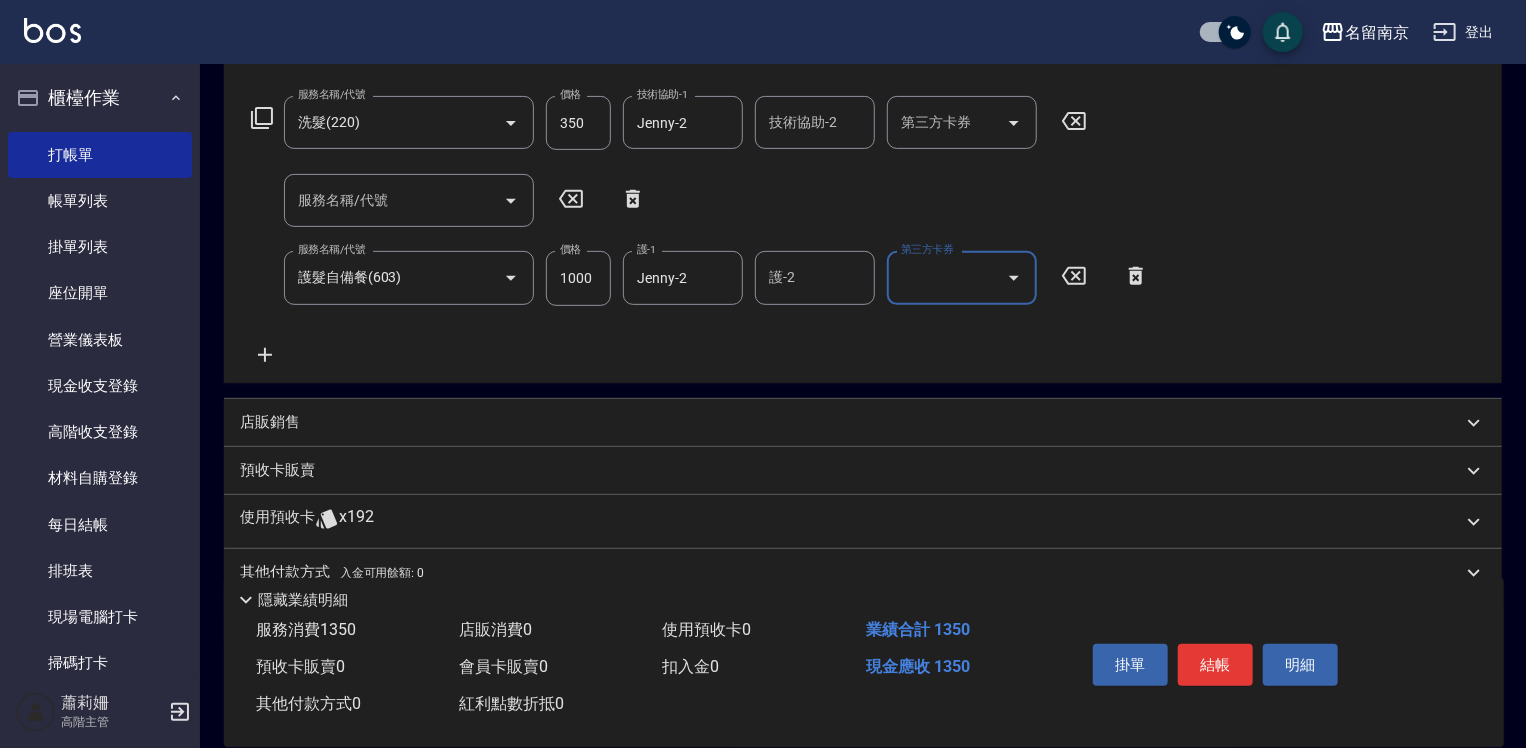 scroll, scrollTop: 386, scrollLeft: 0, axis: vertical 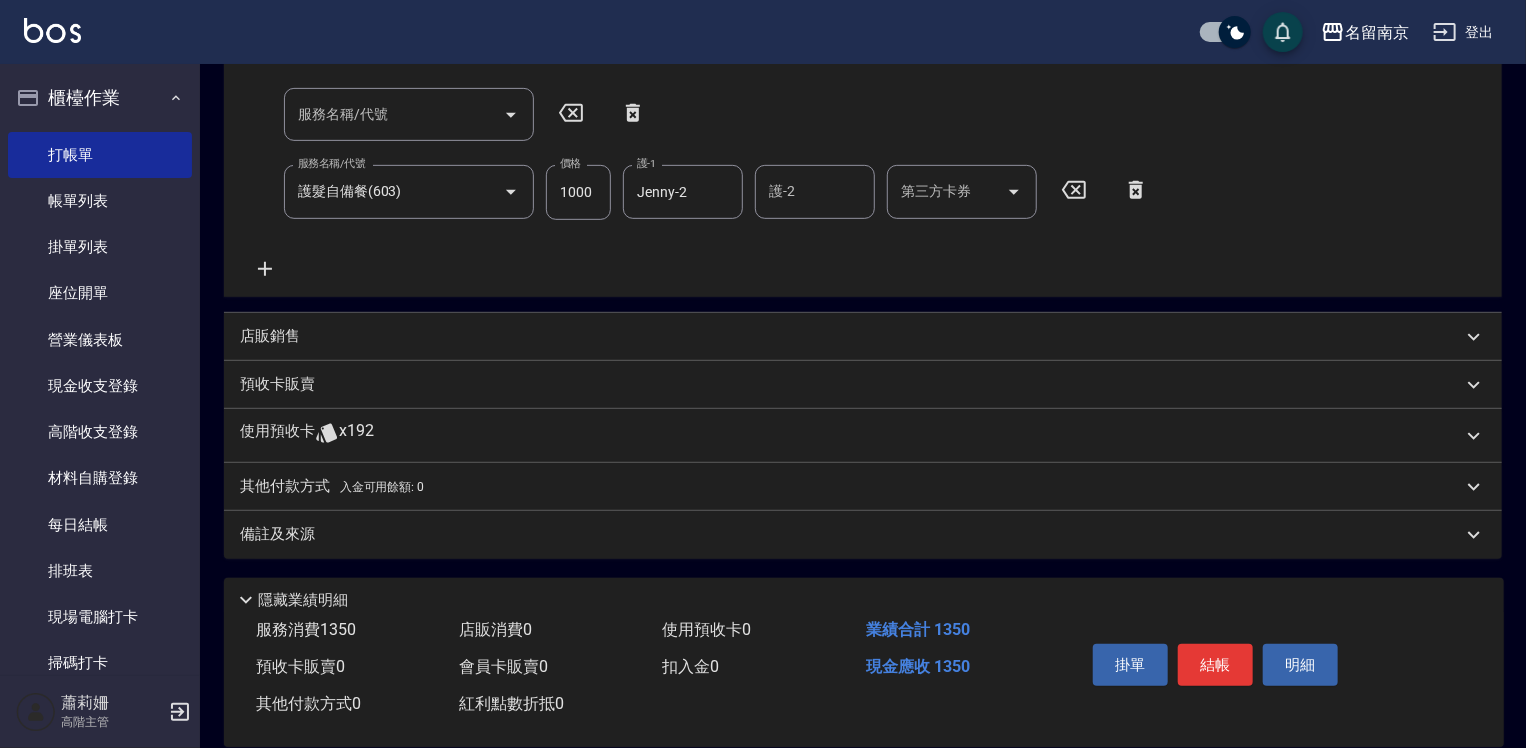 click on "店販銷售" at bounding box center (270, 336) 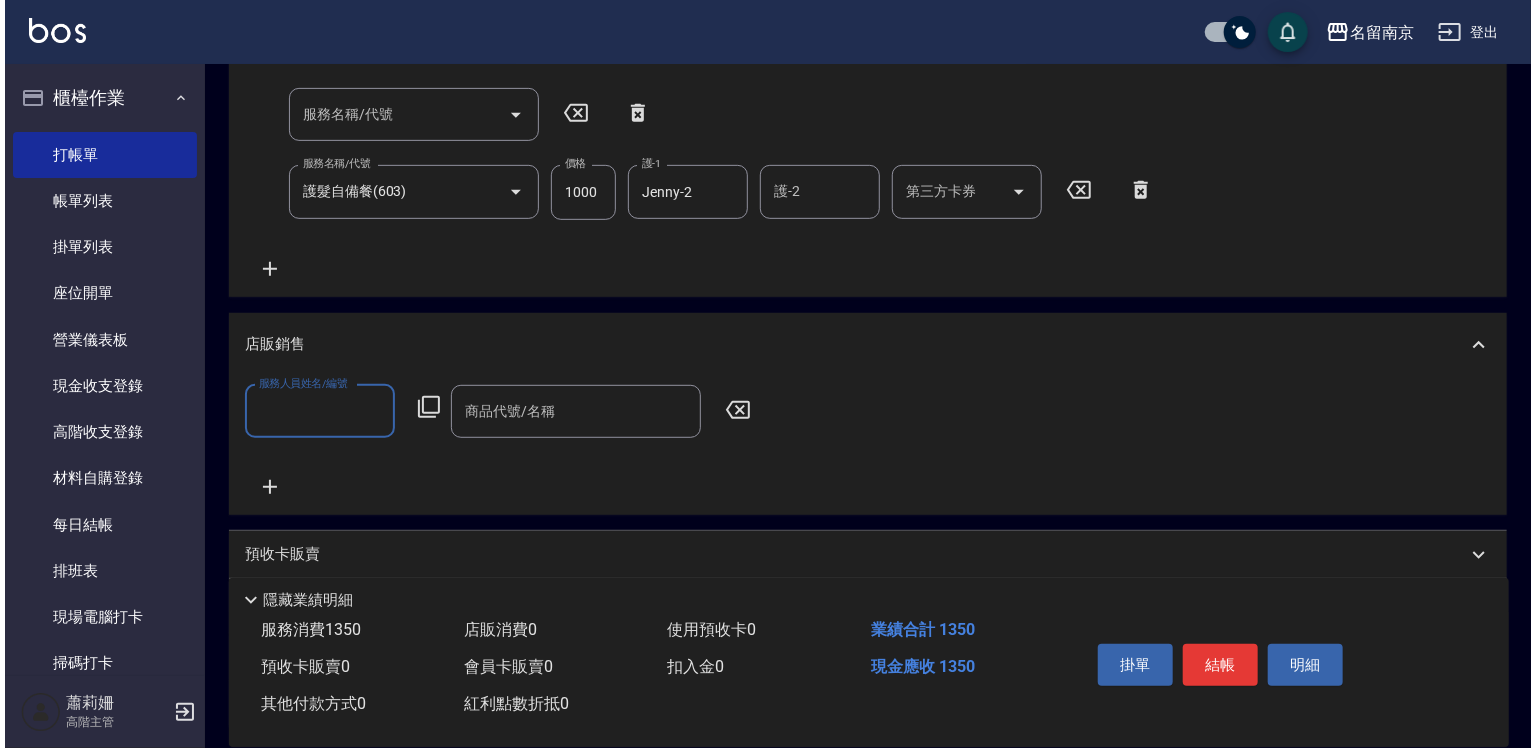 scroll, scrollTop: 0, scrollLeft: 0, axis: both 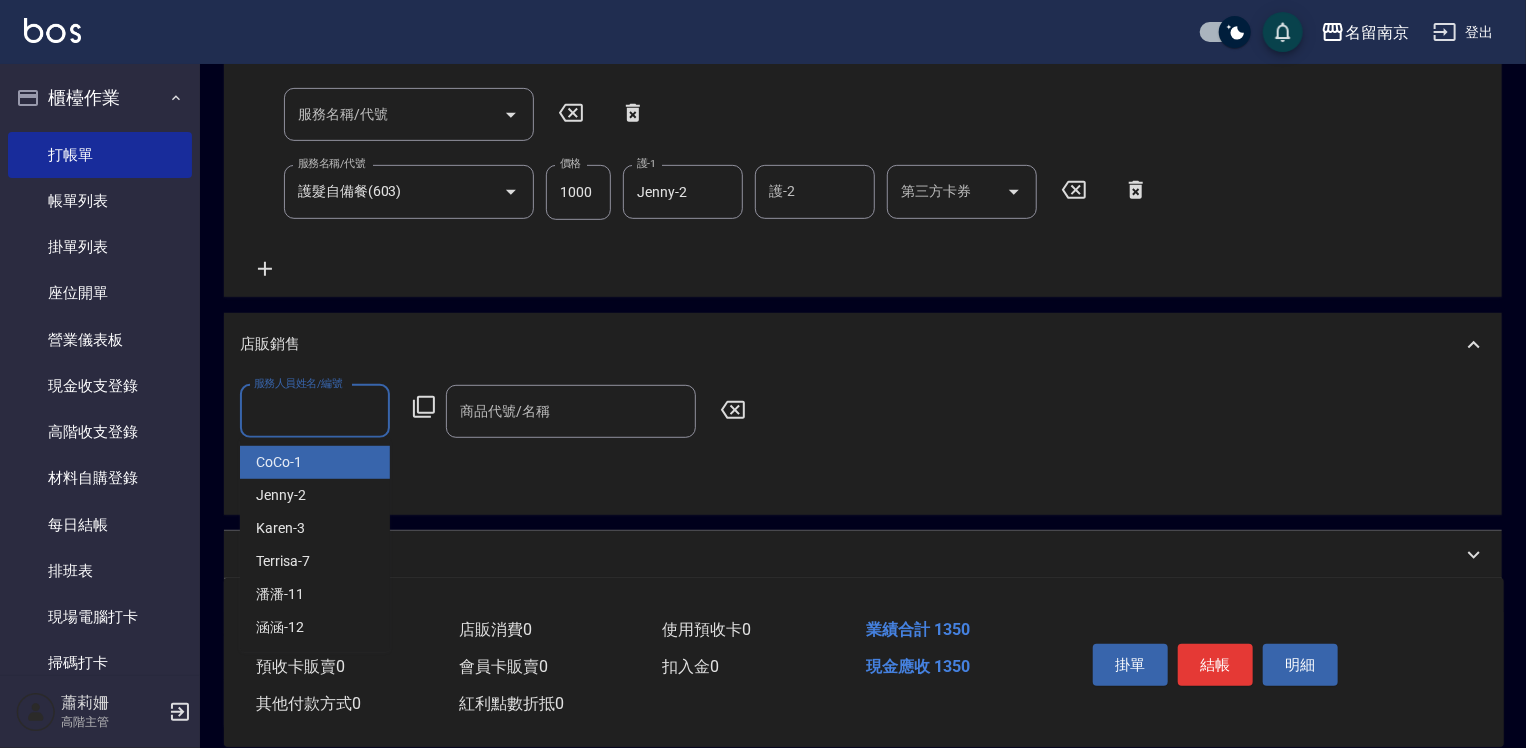 click on "服務人員姓名/編號" at bounding box center (315, 411) 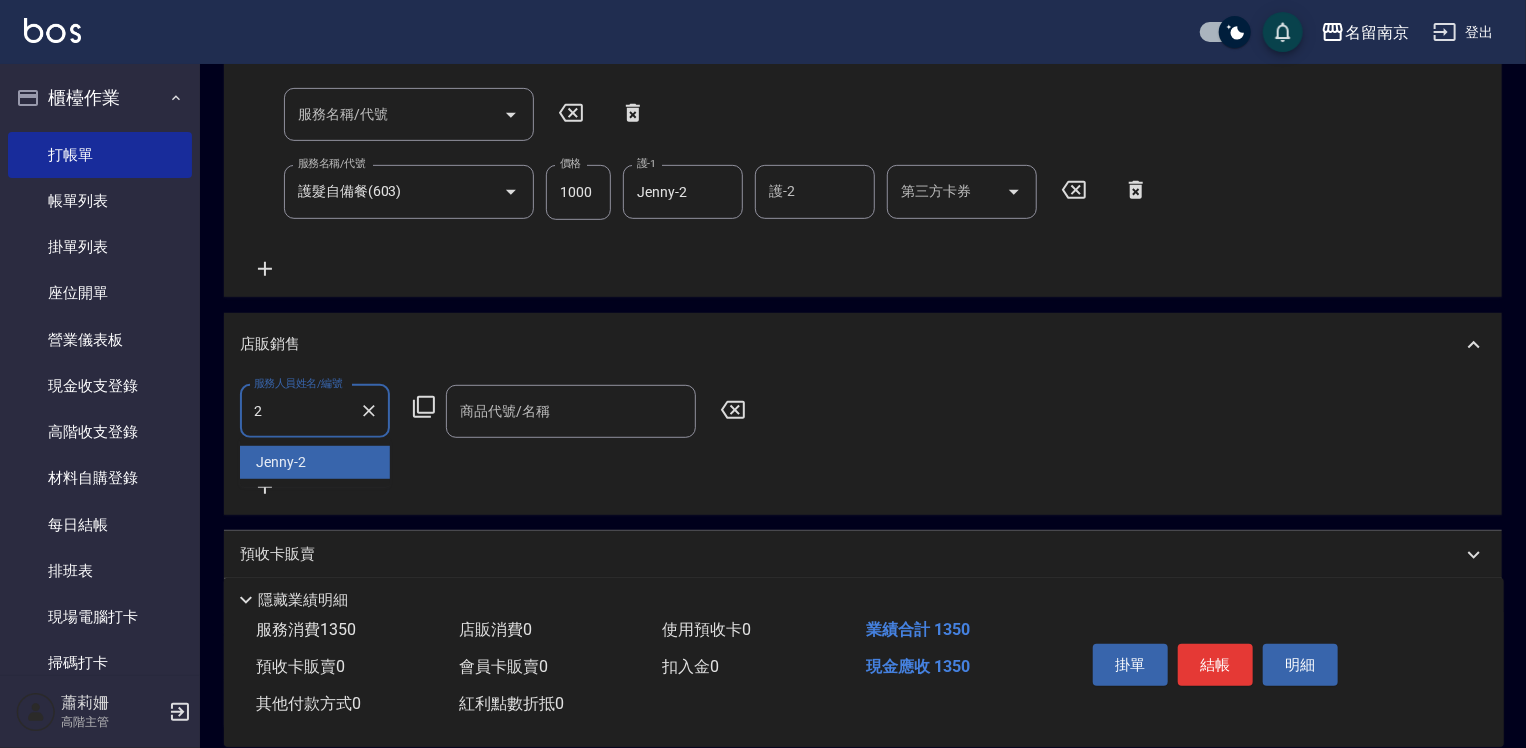 type on "Jenny-2" 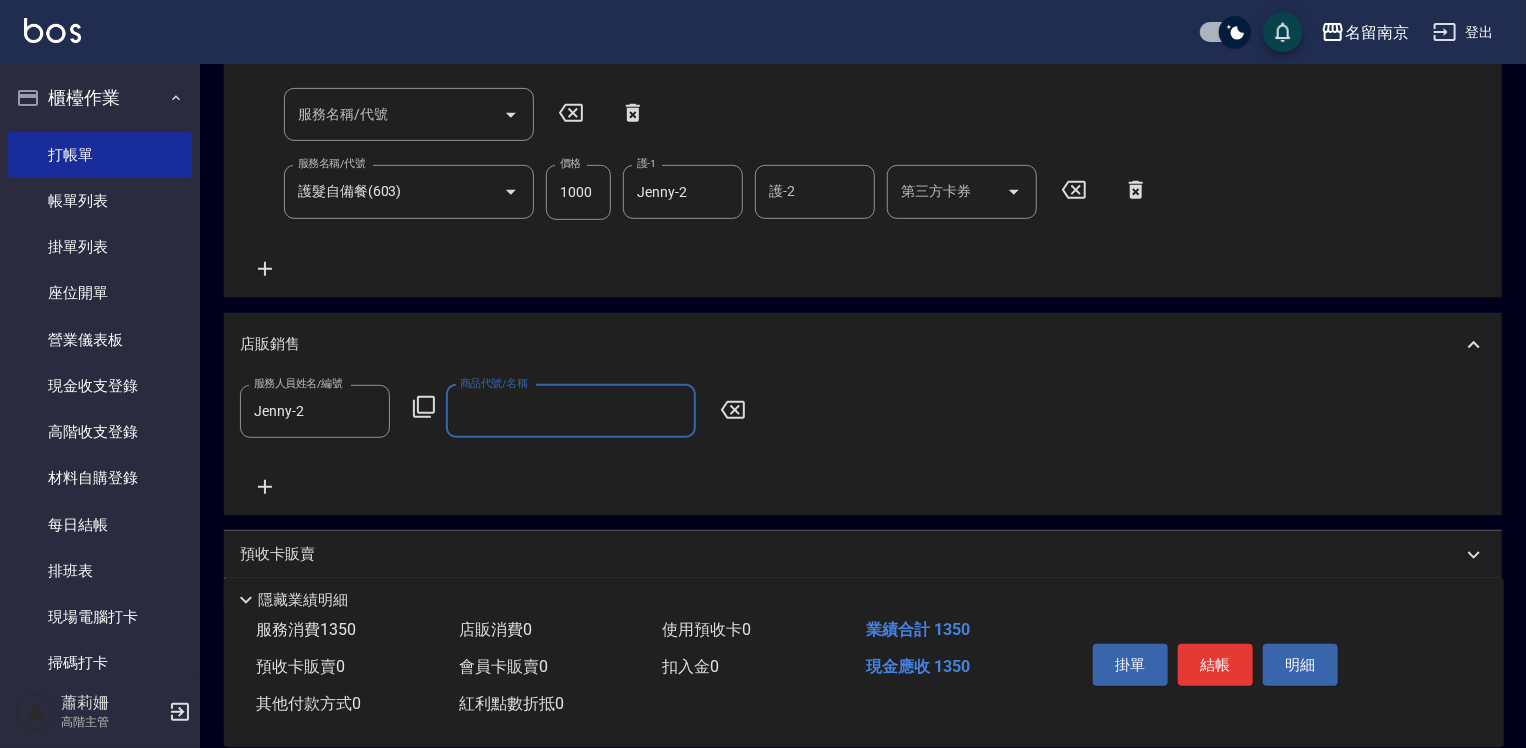 click 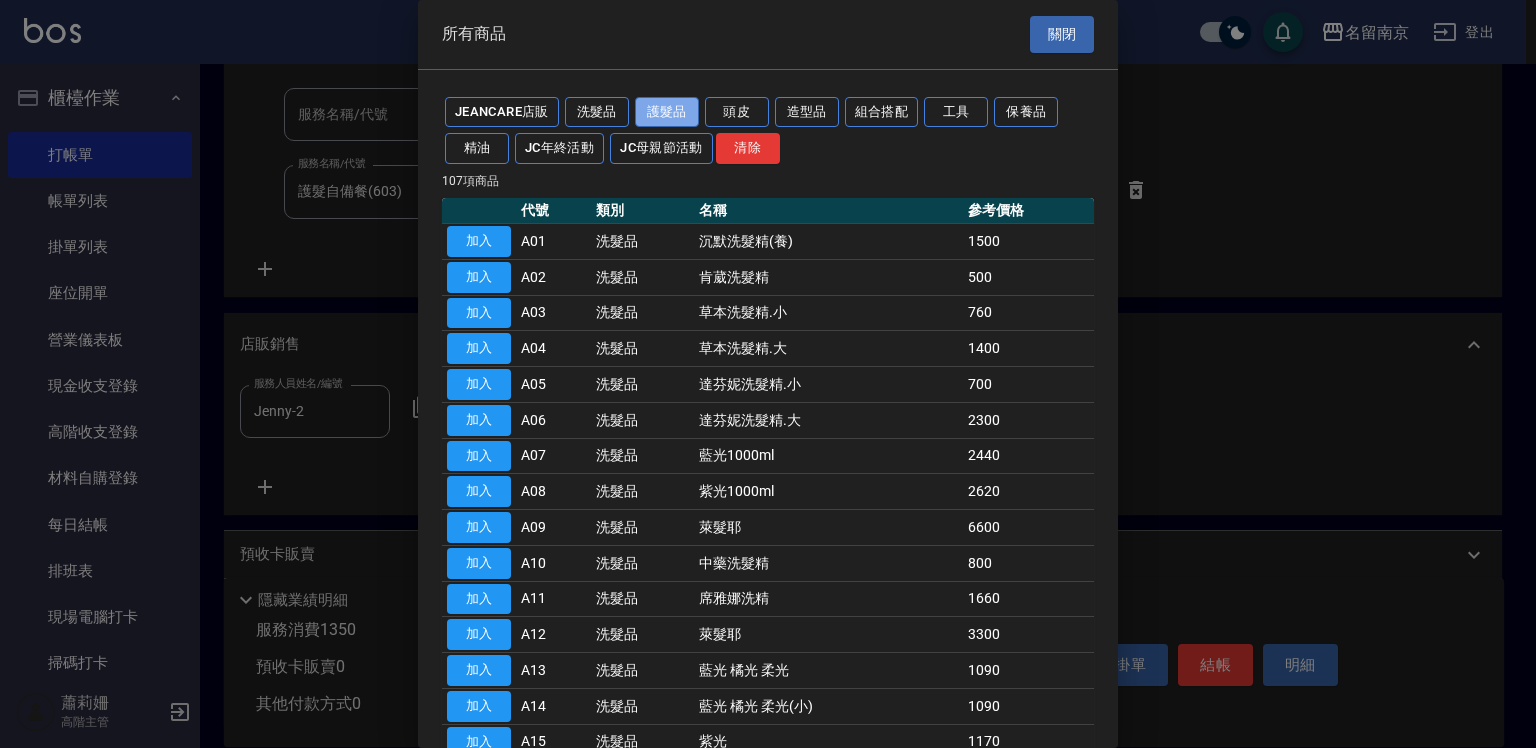 click on "護髮品" at bounding box center [667, 112] 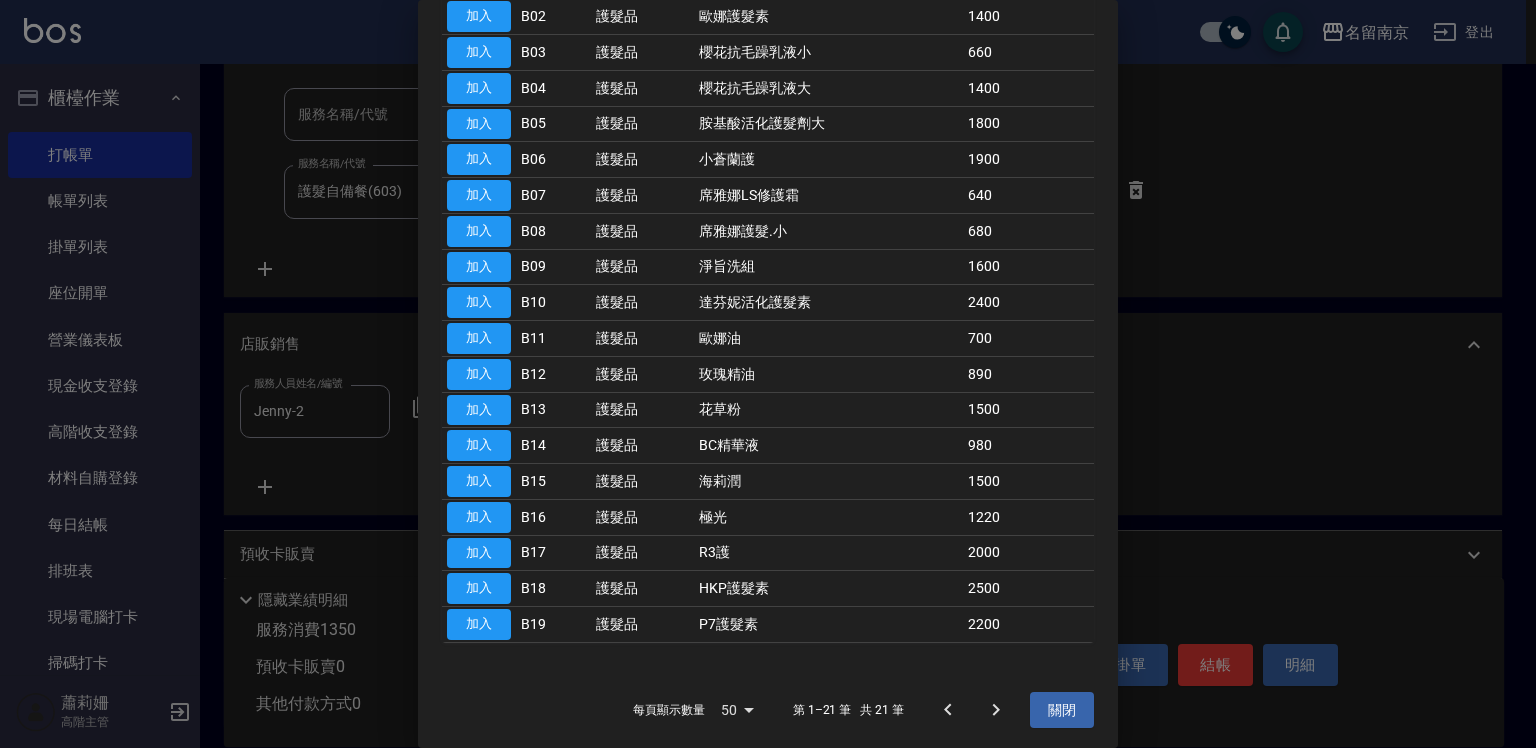 scroll, scrollTop: 32, scrollLeft: 0, axis: vertical 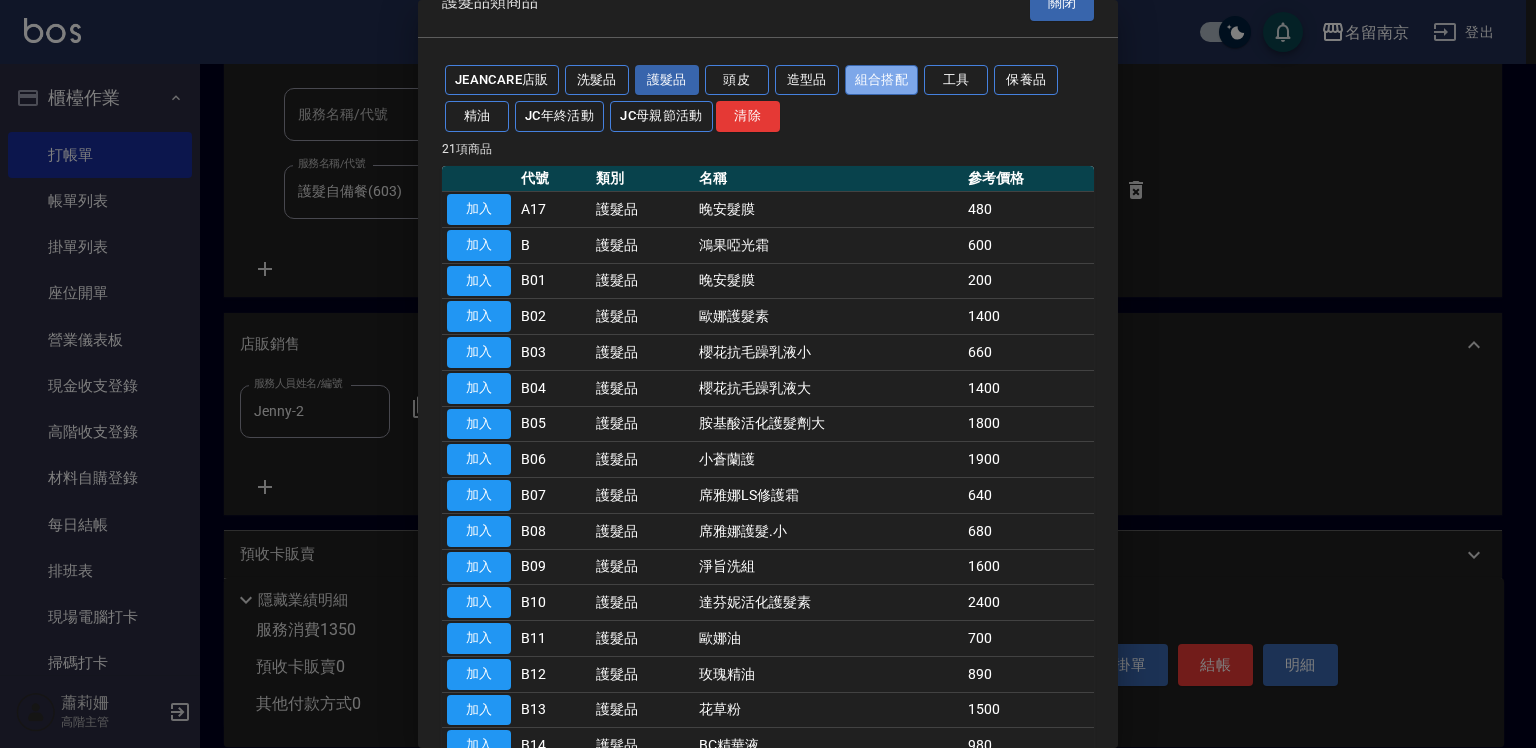 click on "組合搭配" at bounding box center [882, 80] 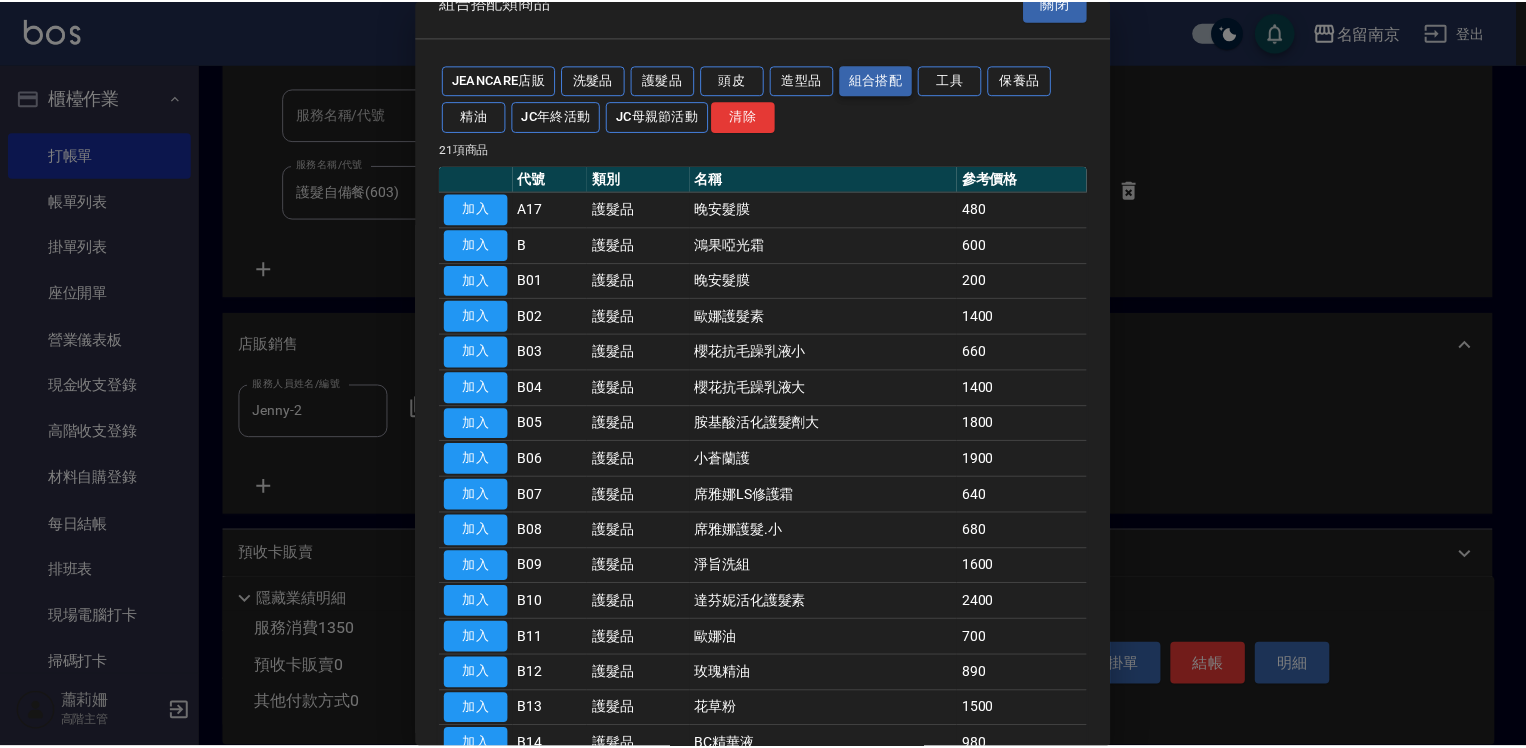 scroll, scrollTop: 12, scrollLeft: 0, axis: vertical 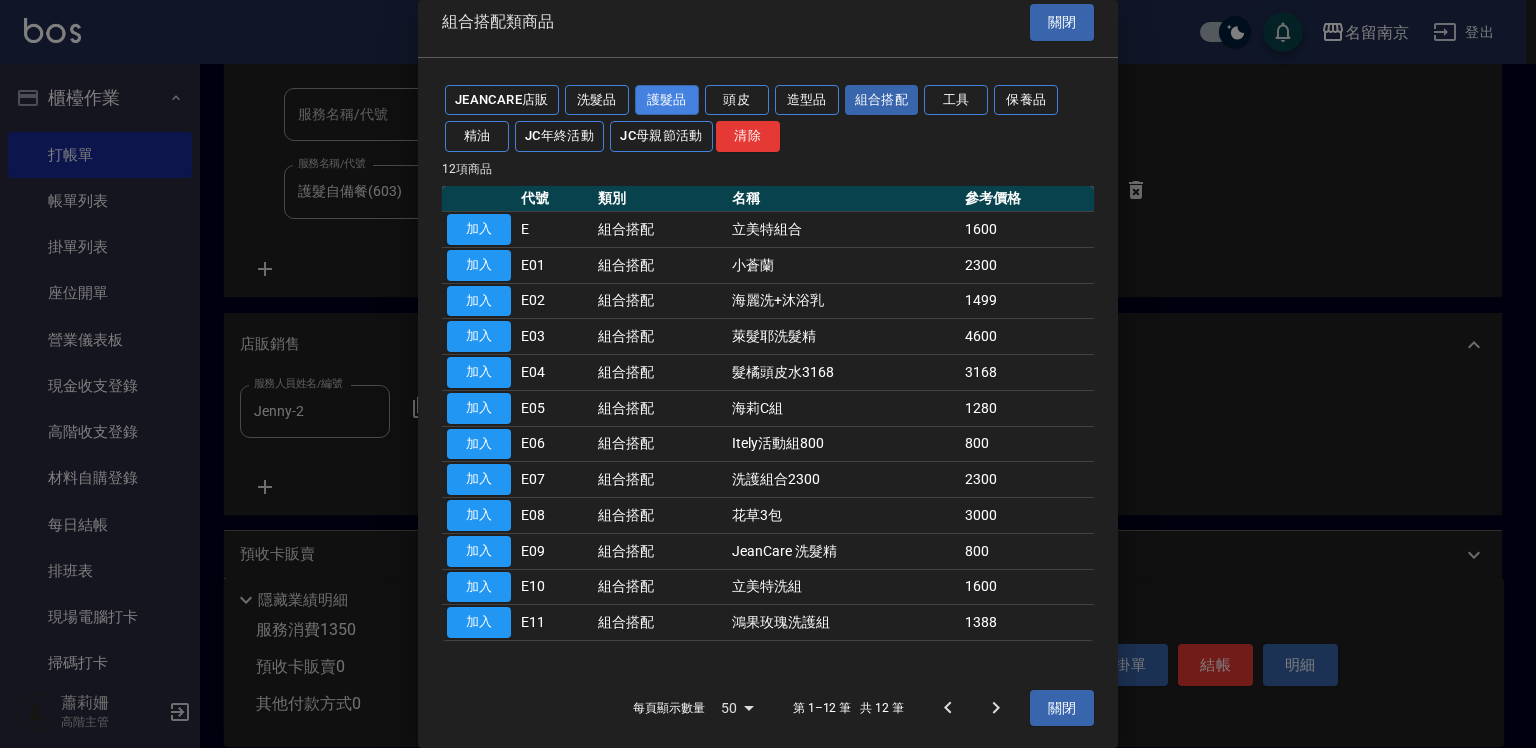 click on "護髮品" at bounding box center [667, 100] 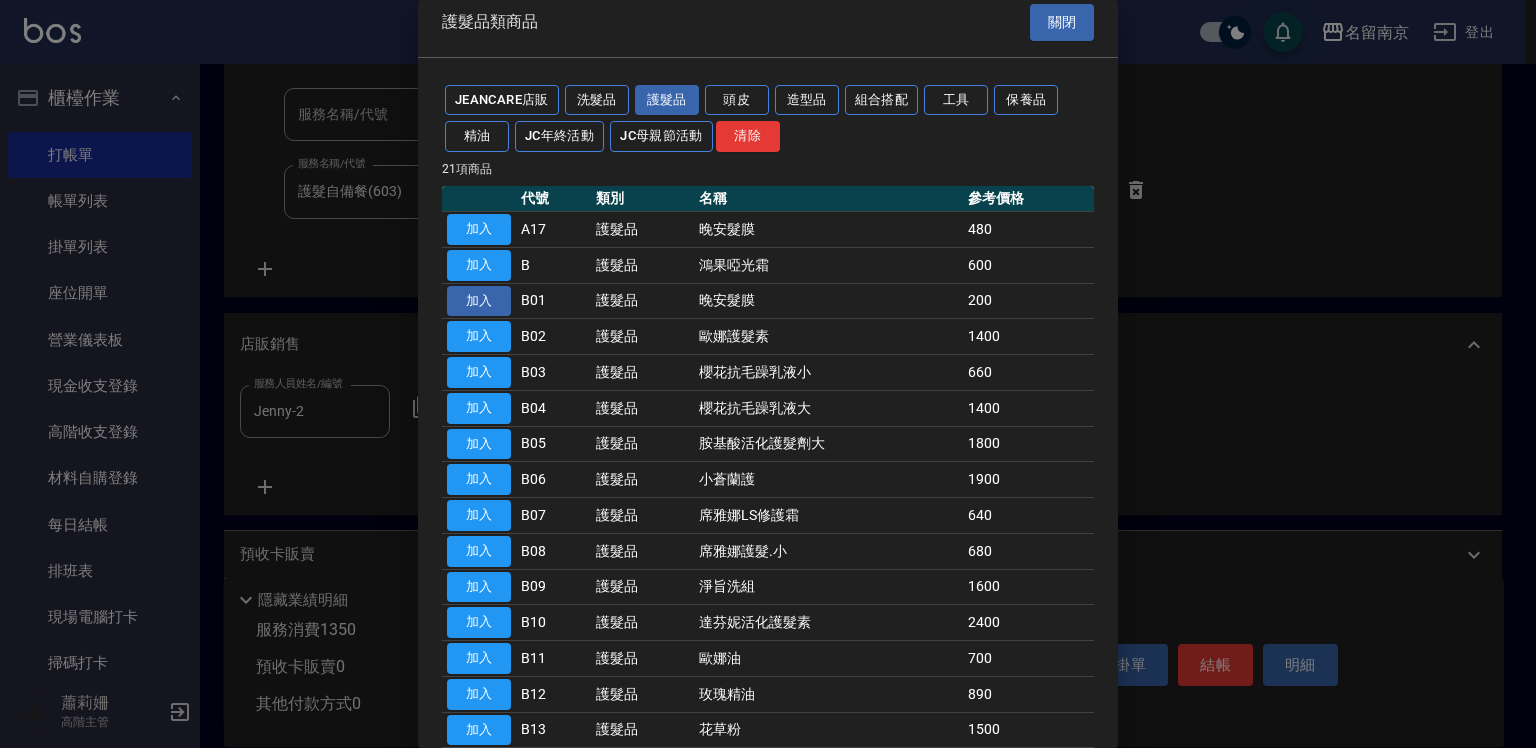 click on "加入" at bounding box center [479, 301] 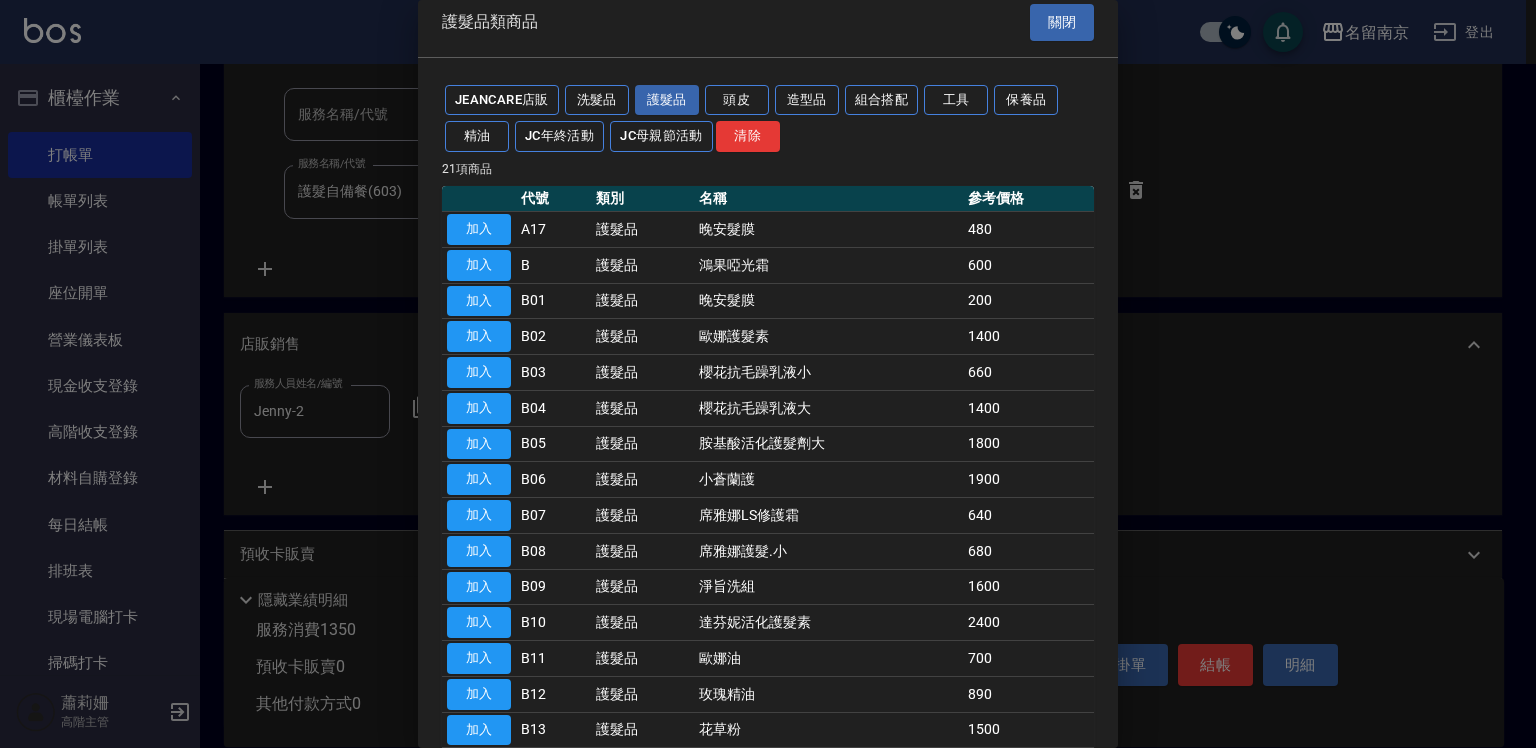 type on "晚安髮膜" 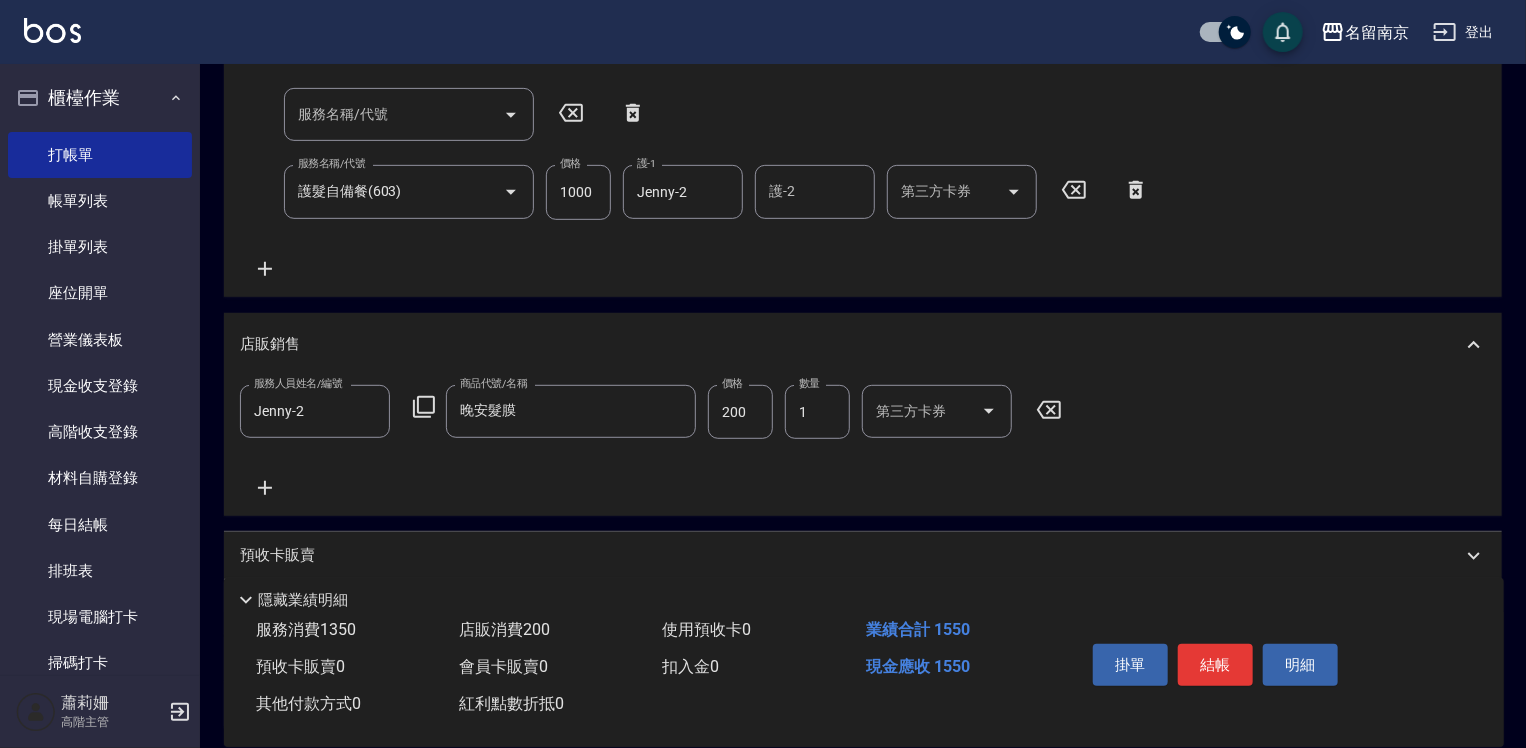 scroll, scrollTop: 557, scrollLeft: 0, axis: vertical 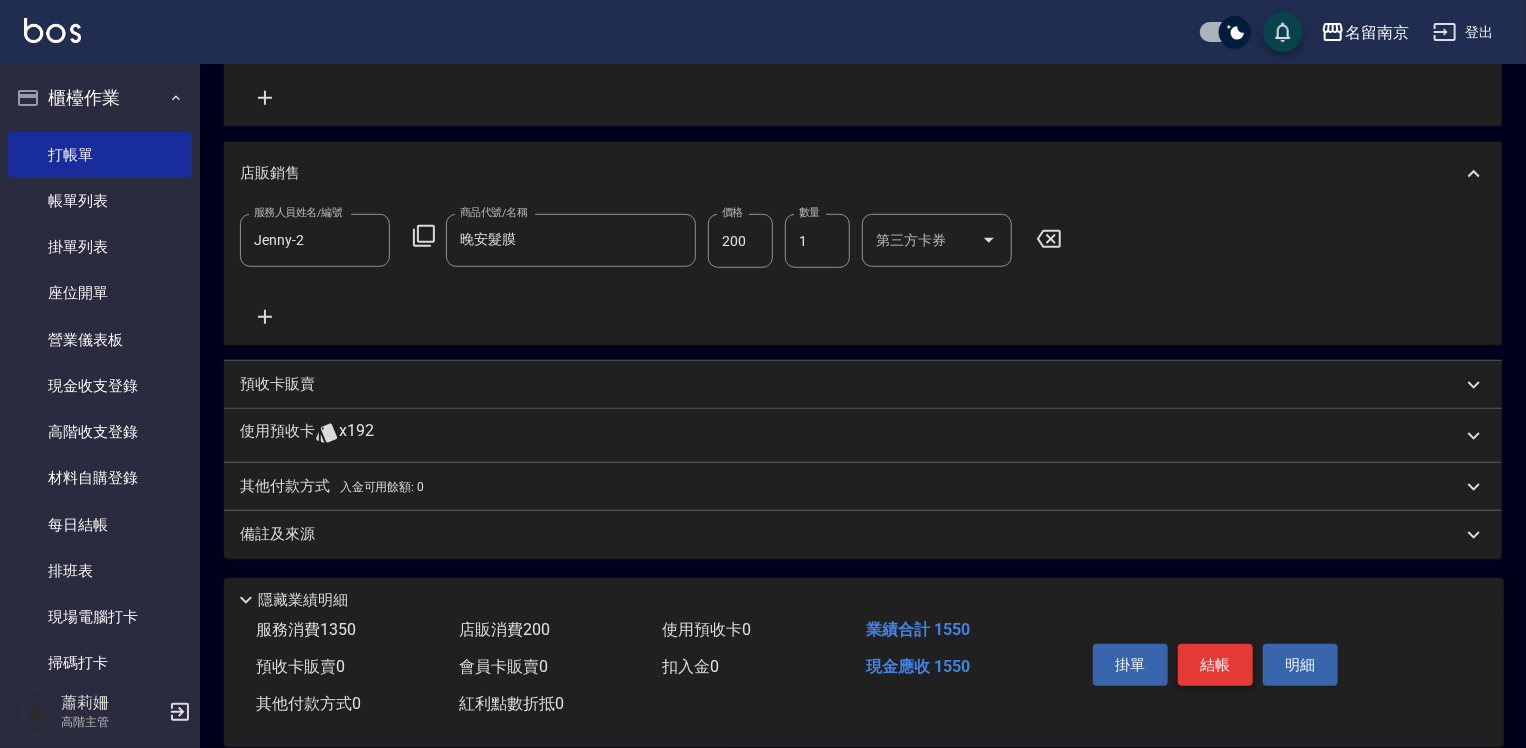 click on "結帳" at bounding box center [1215, 665] 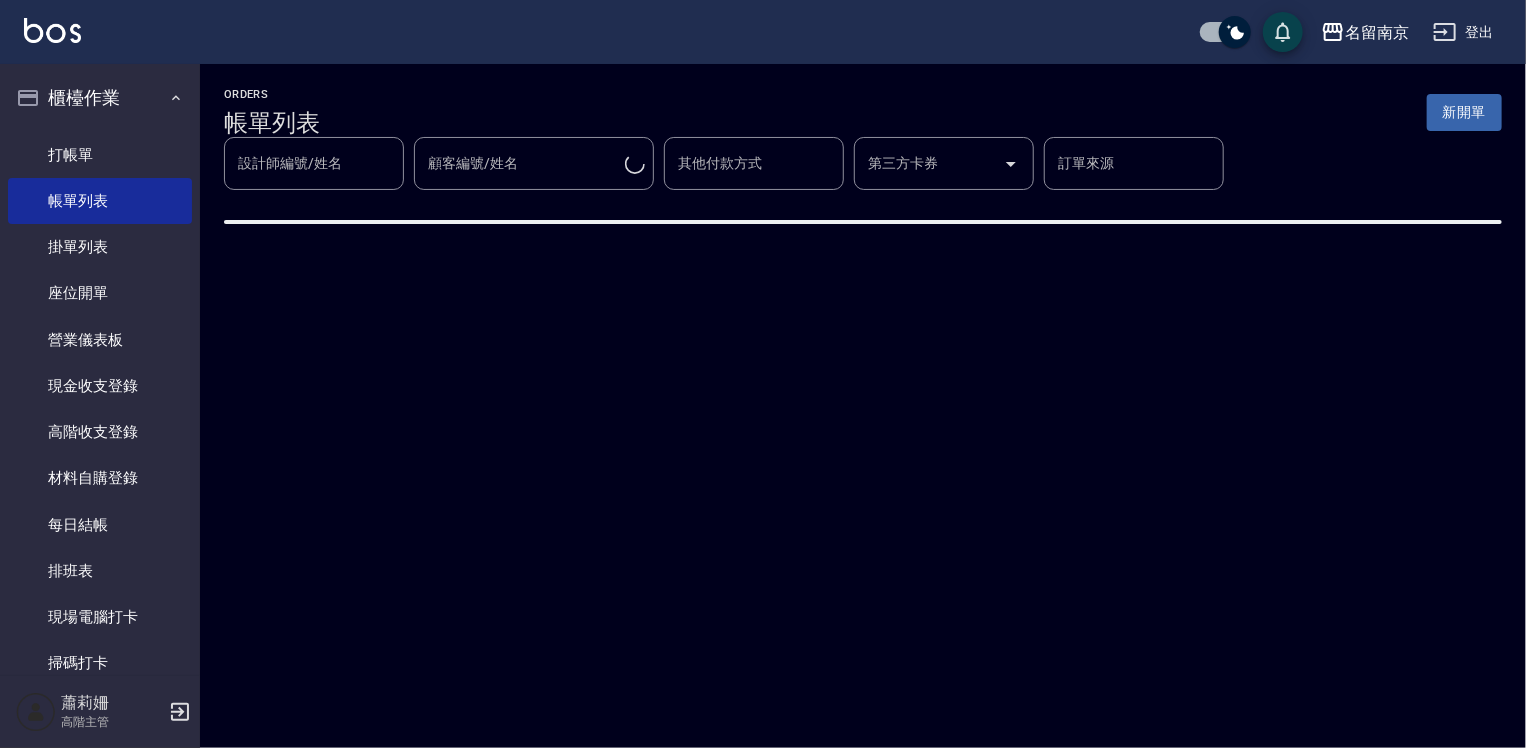 scroll, scrollTop: 0, scrollLeft: 0, axis: both 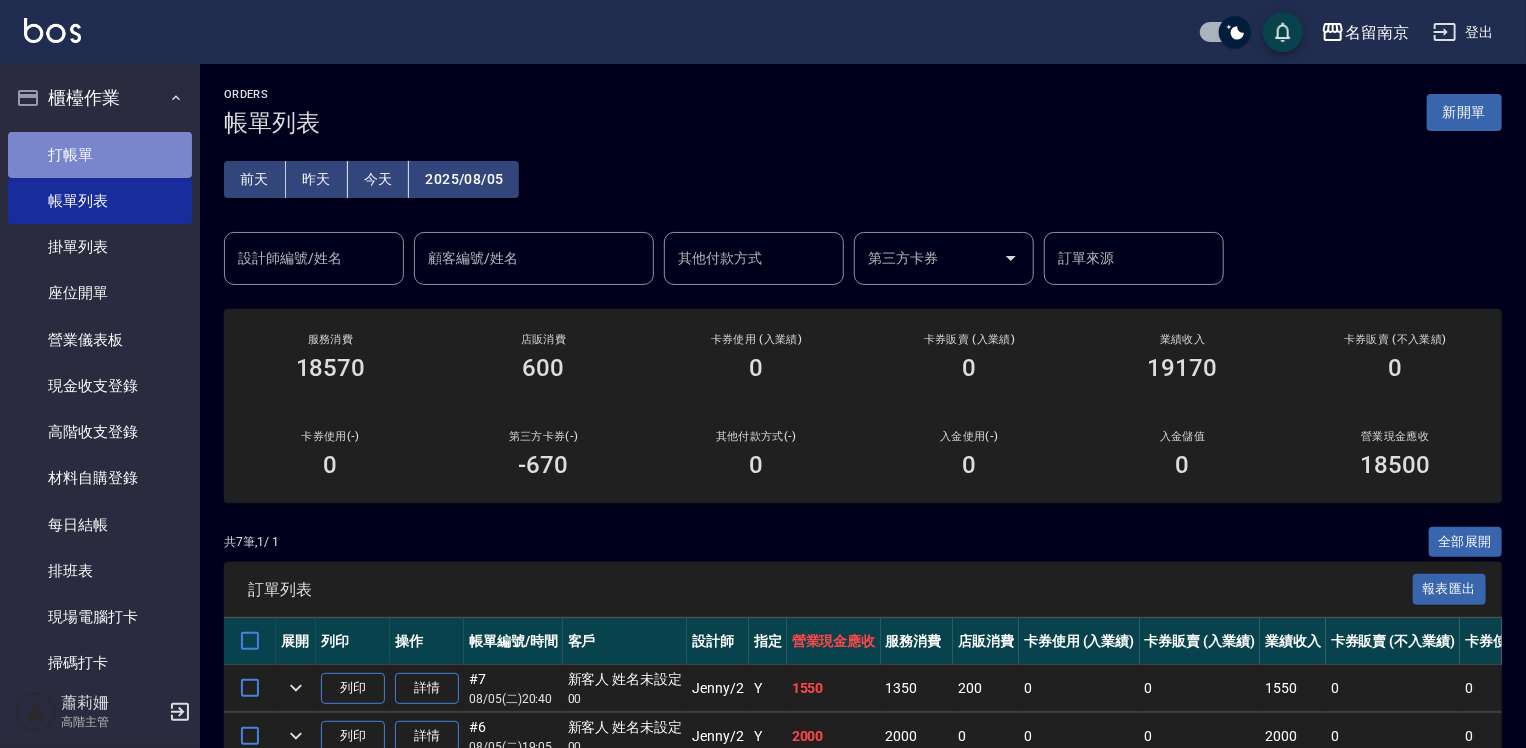 click on "打帳單" at bounding box center (100, 155) 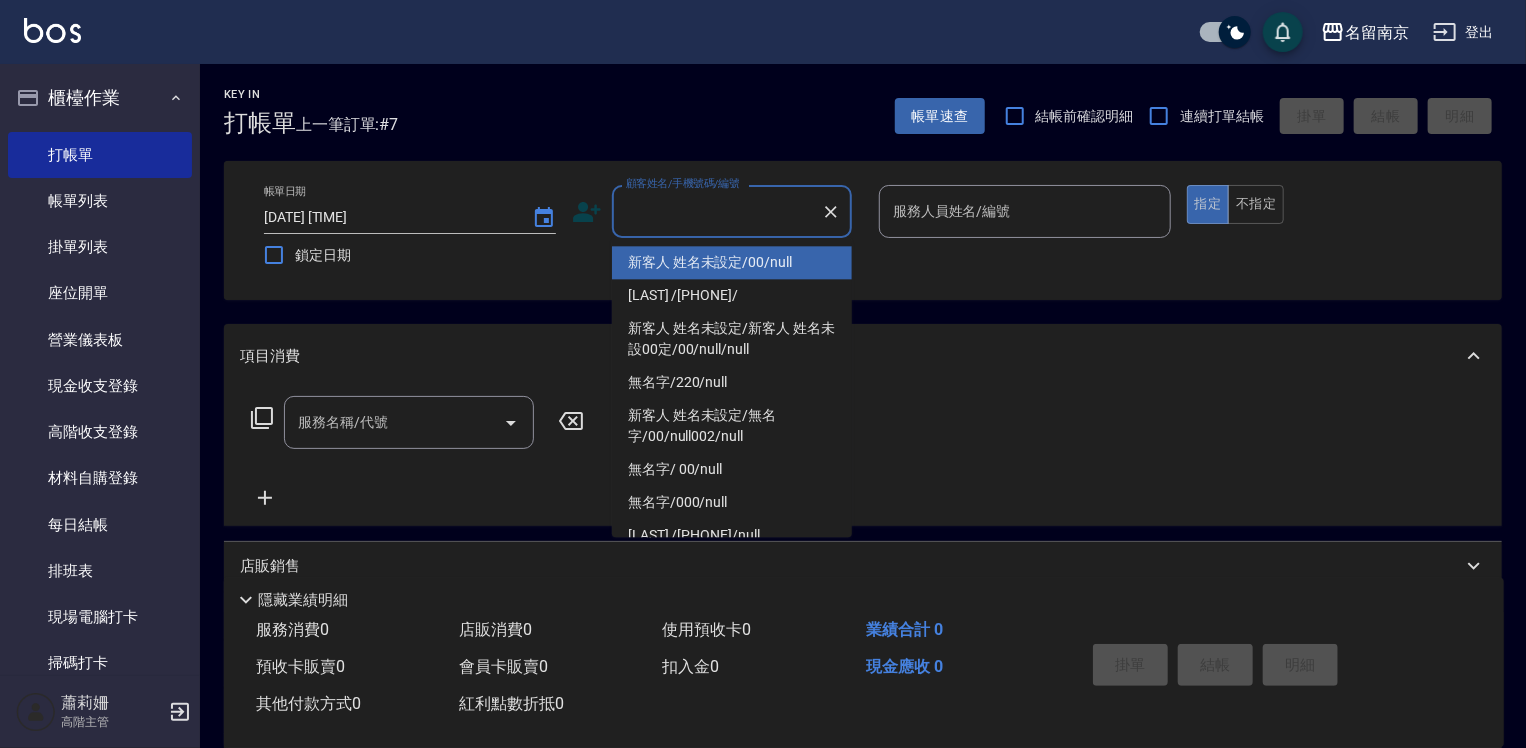 click on "顧客姓名/手機號碼/編號" at bounding box center [717, 211] 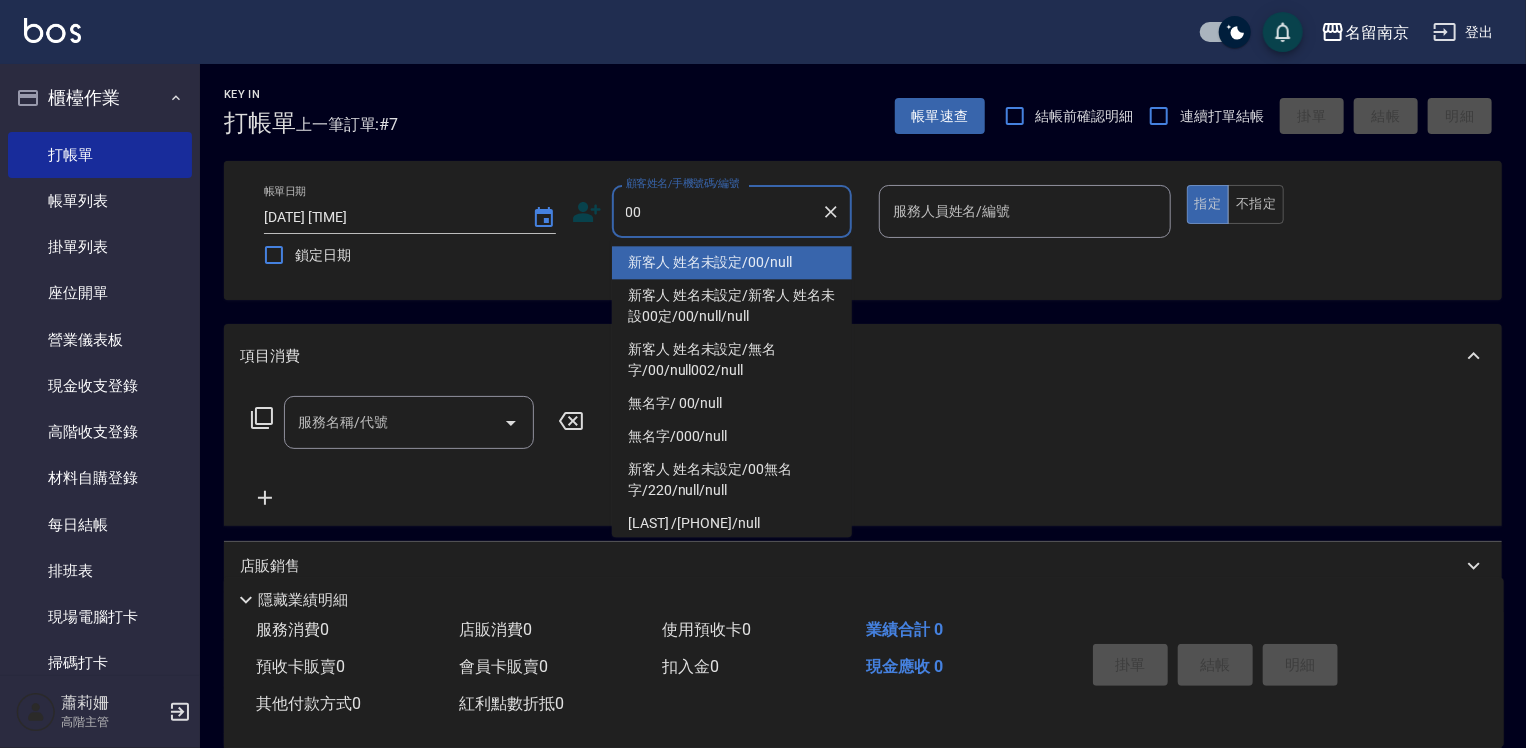 type on "新客人 姓名未設定/00/null" 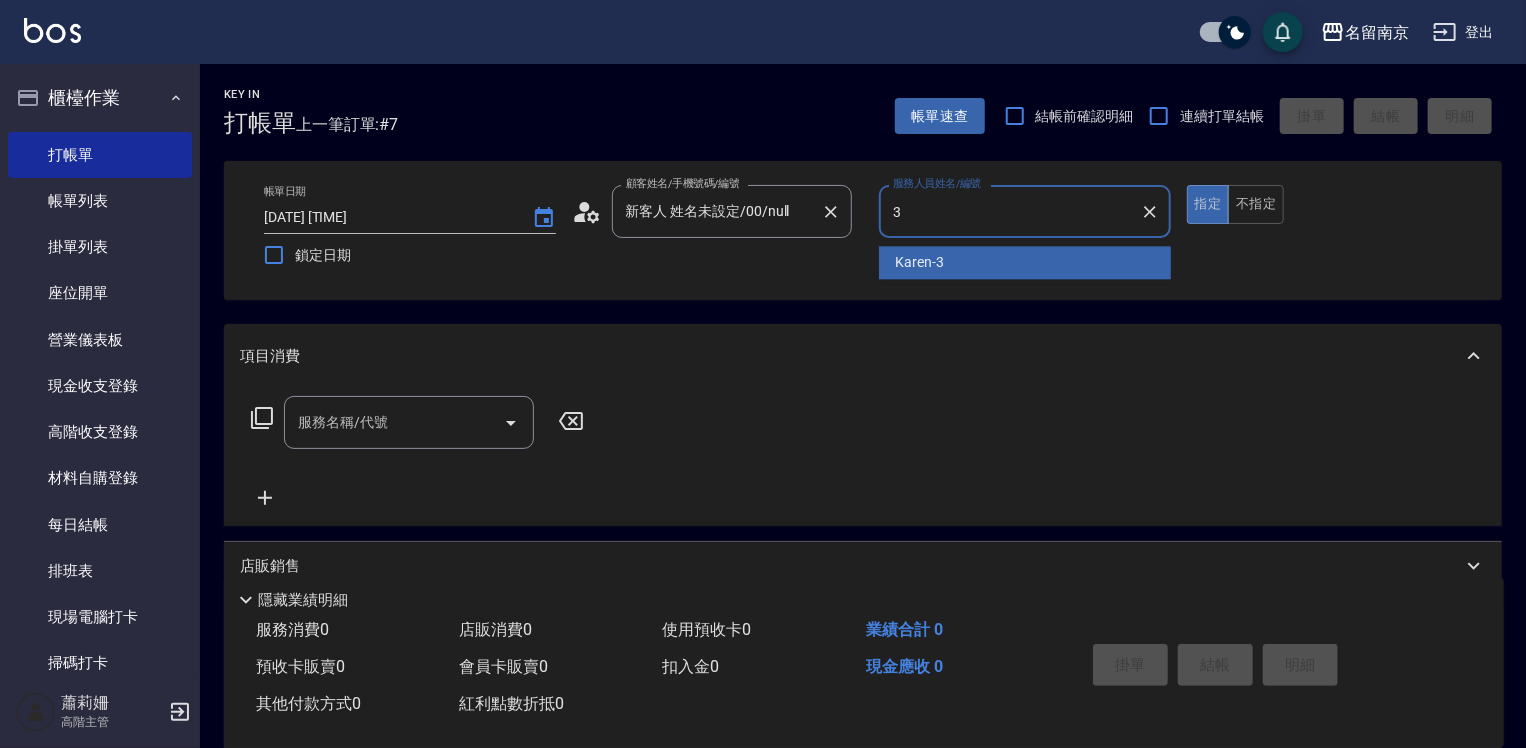 type on "Karen-3" 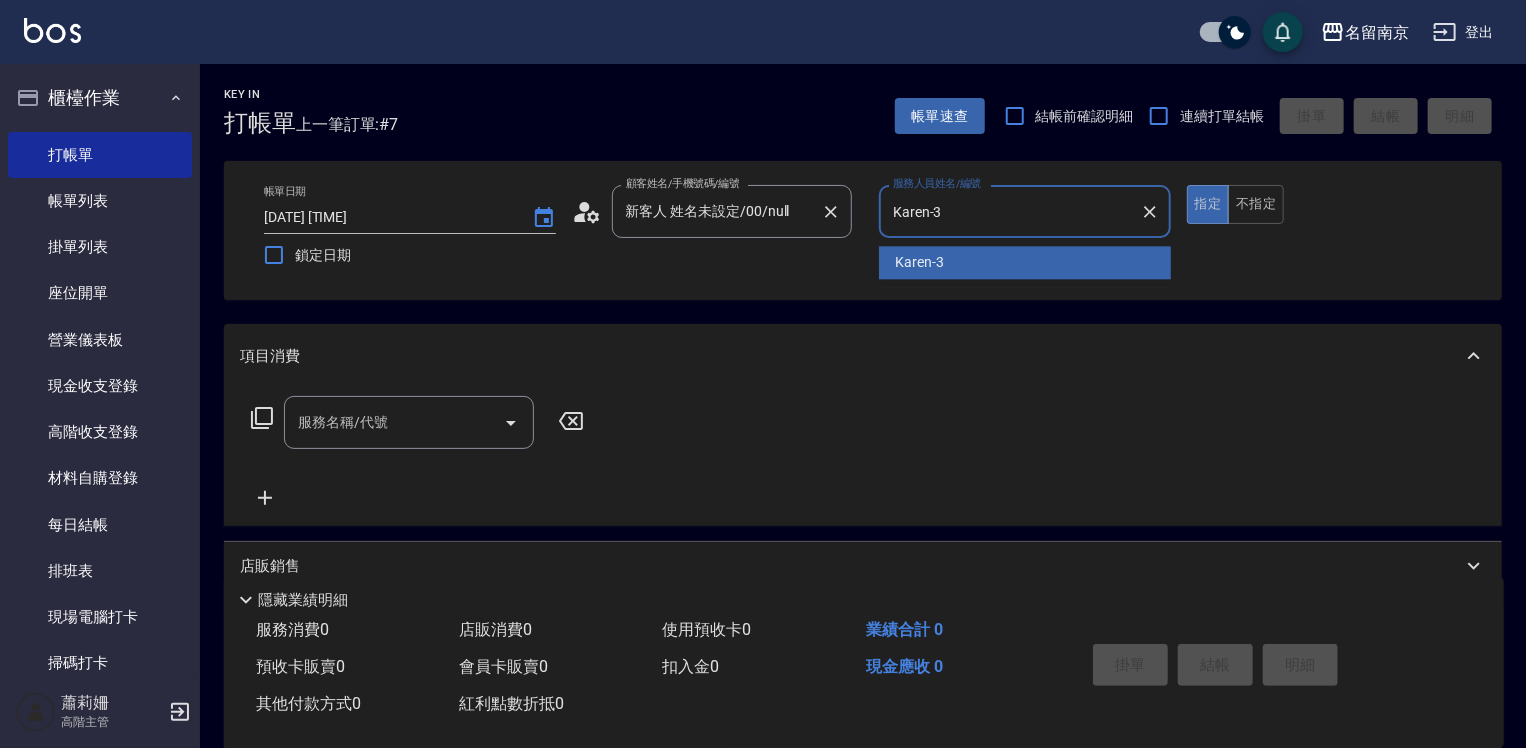 type on "true" 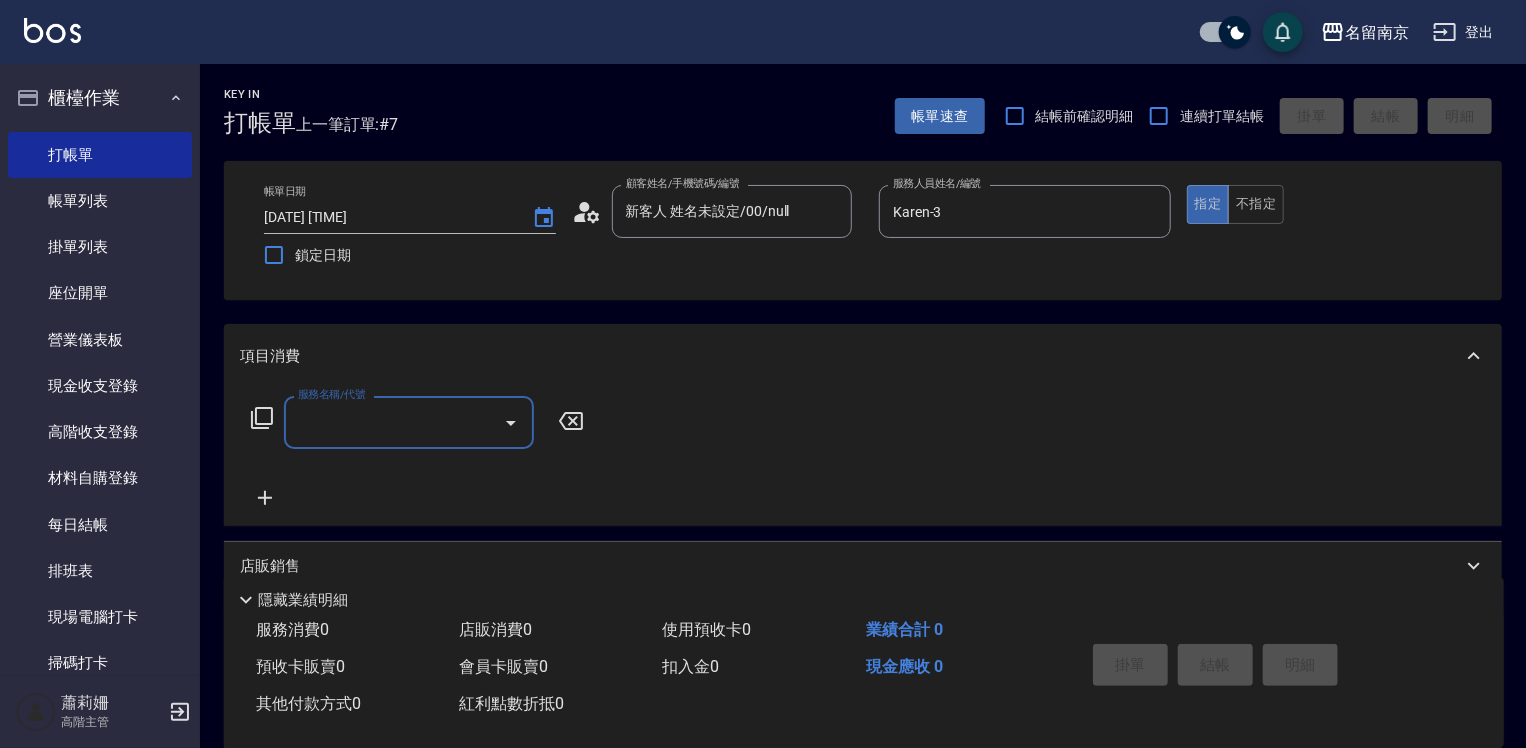 drag, startPoint x: 432, startPoint y: 428, endPoint x: 563, endPoint y: 418, distance: 131.38112 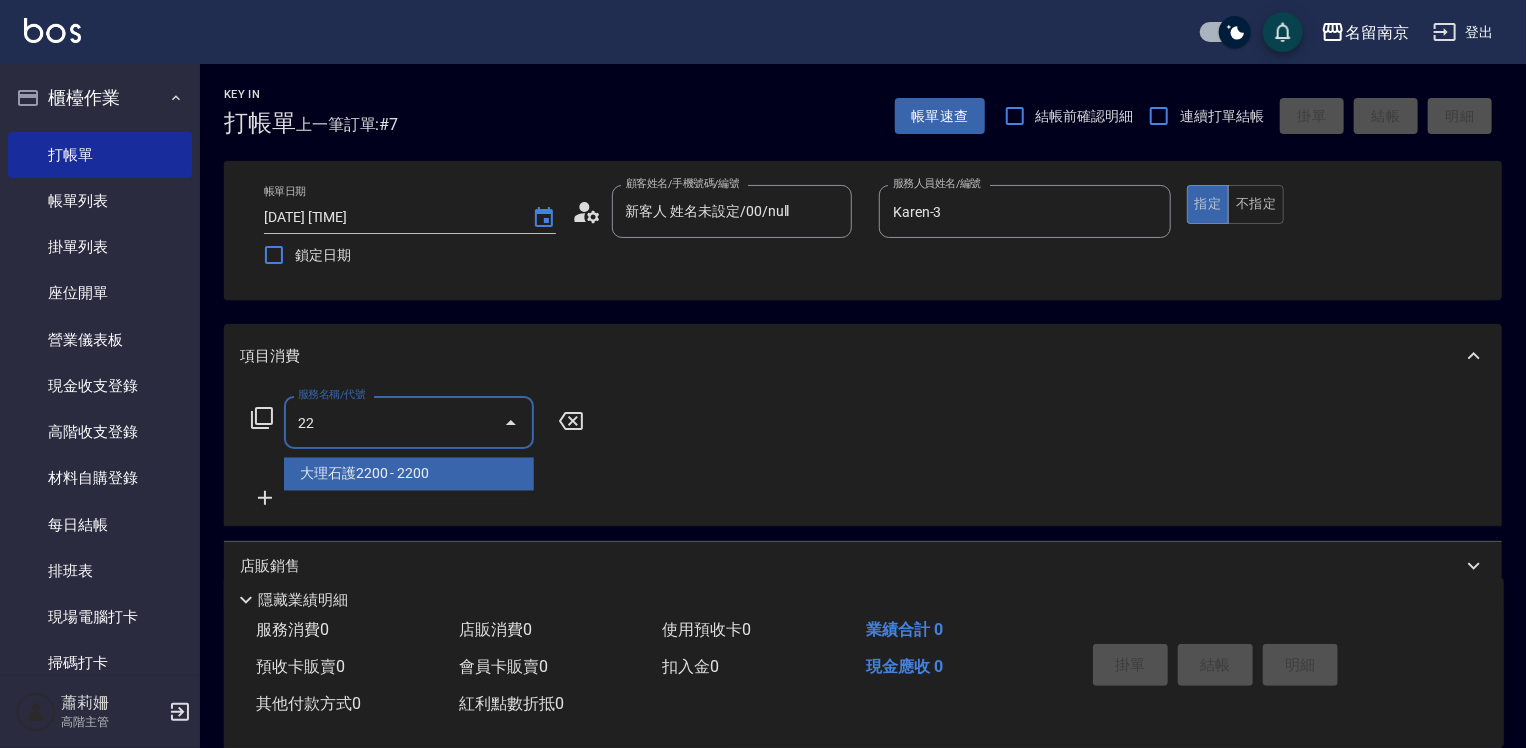 type on "2" 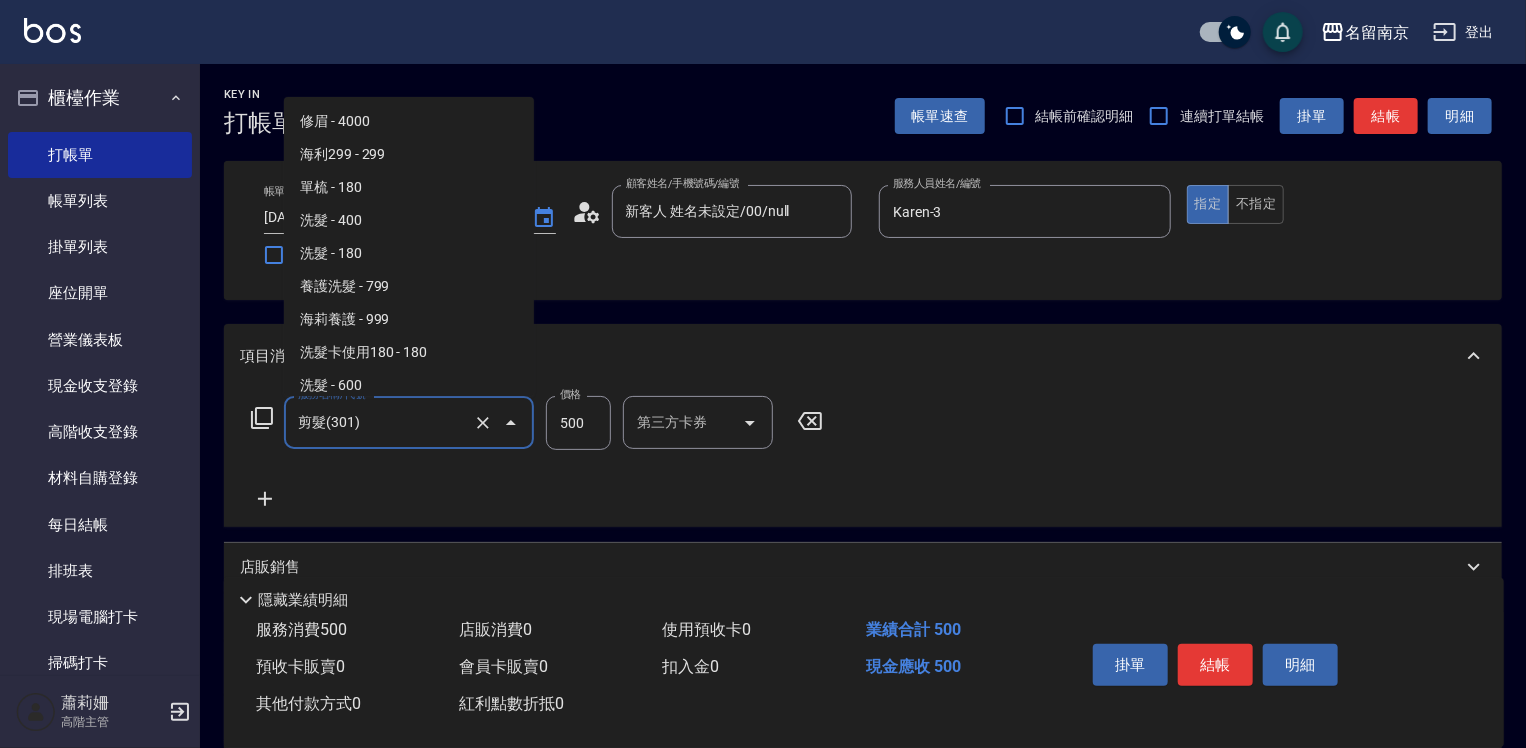 click on "剪髮(301)" at bounding box center (381, 422) 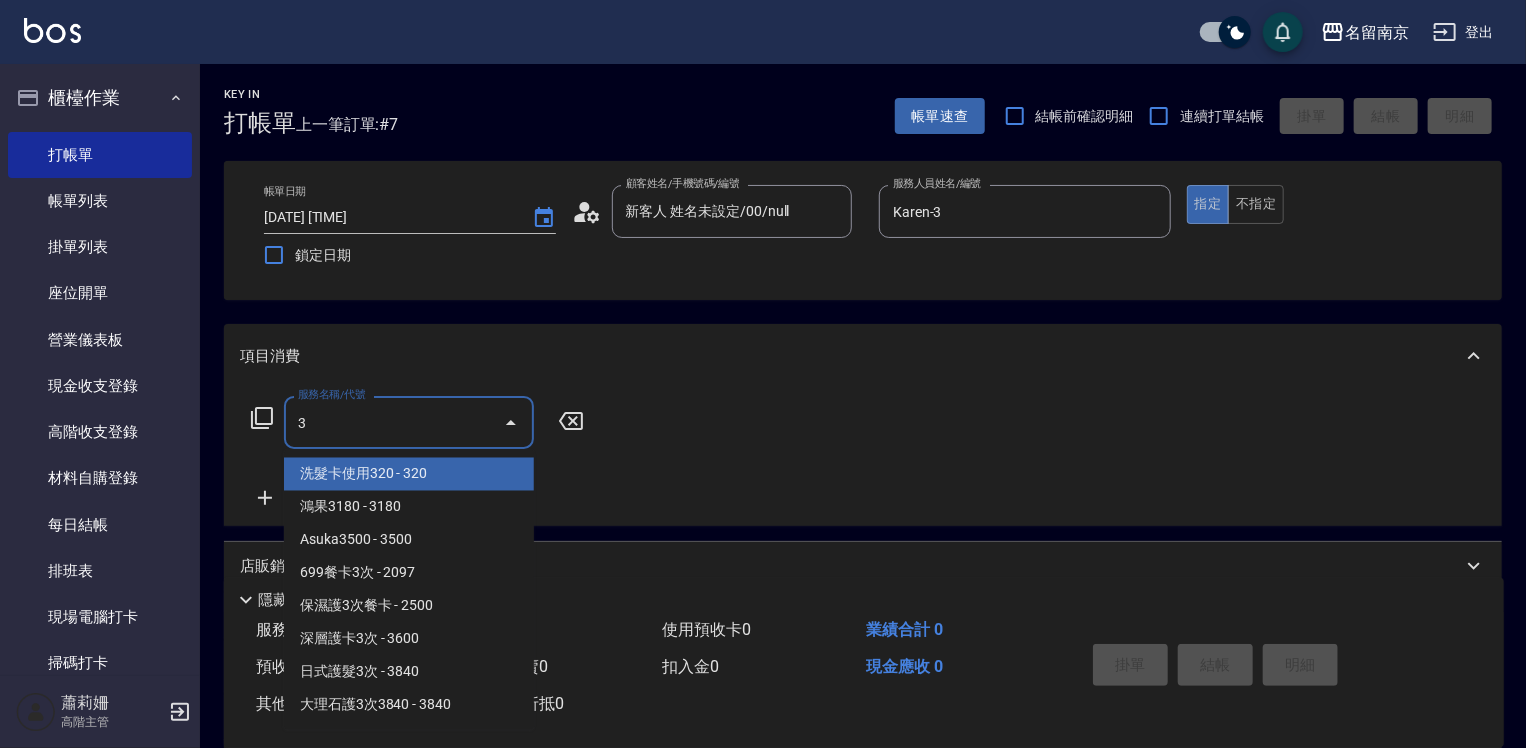 scroll, scrollTop: 0, scrollLeft: 0, axis: both 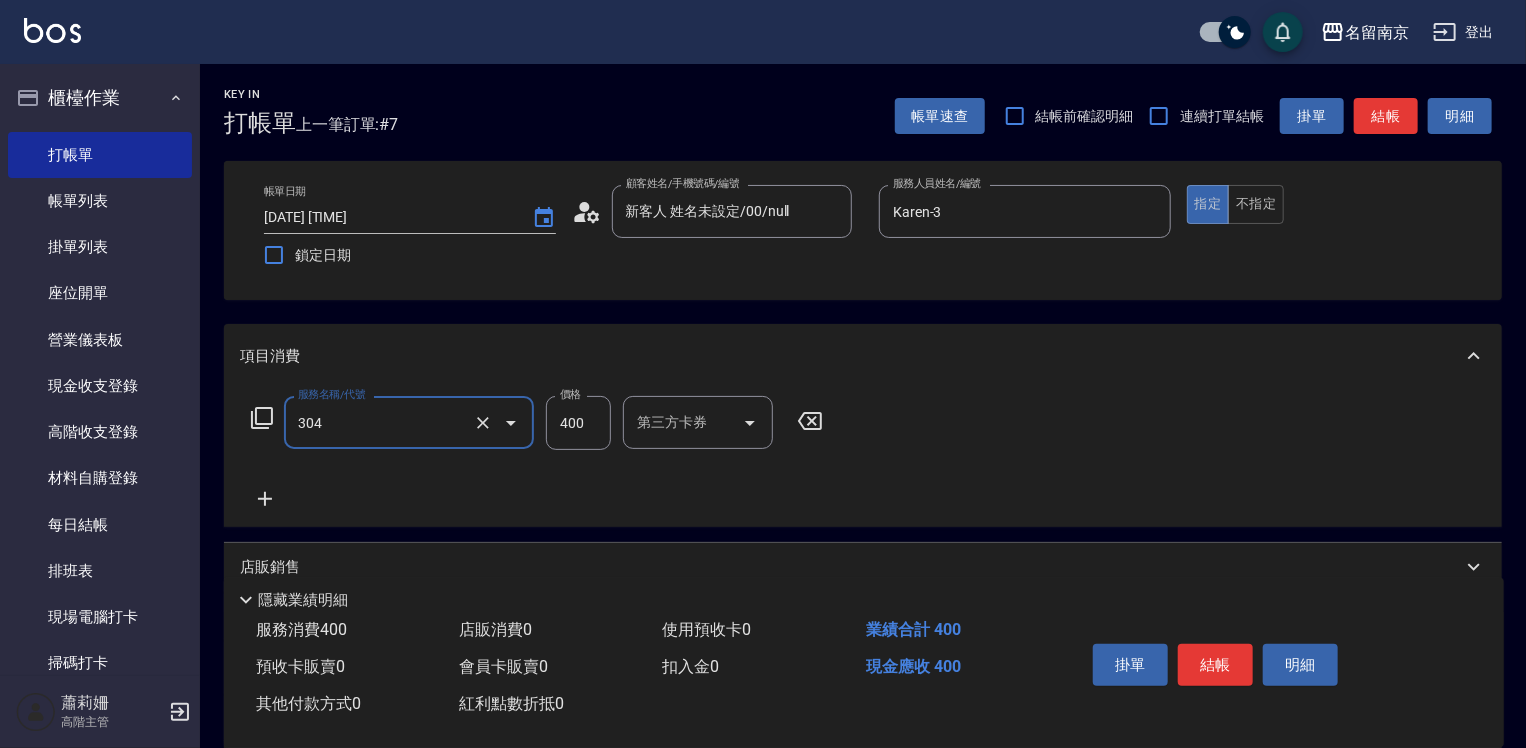 type on "剪髮卡(304)" 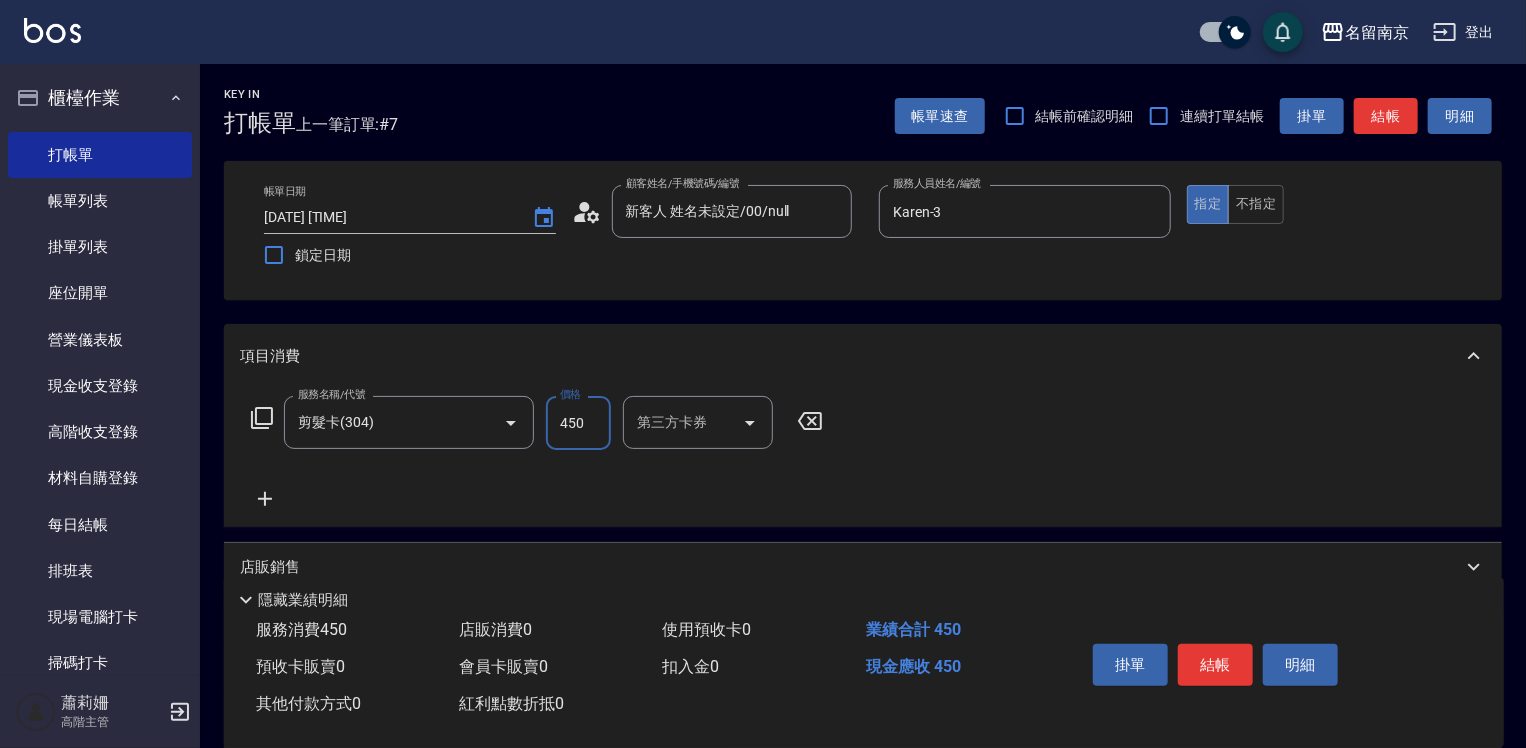 type on "450" 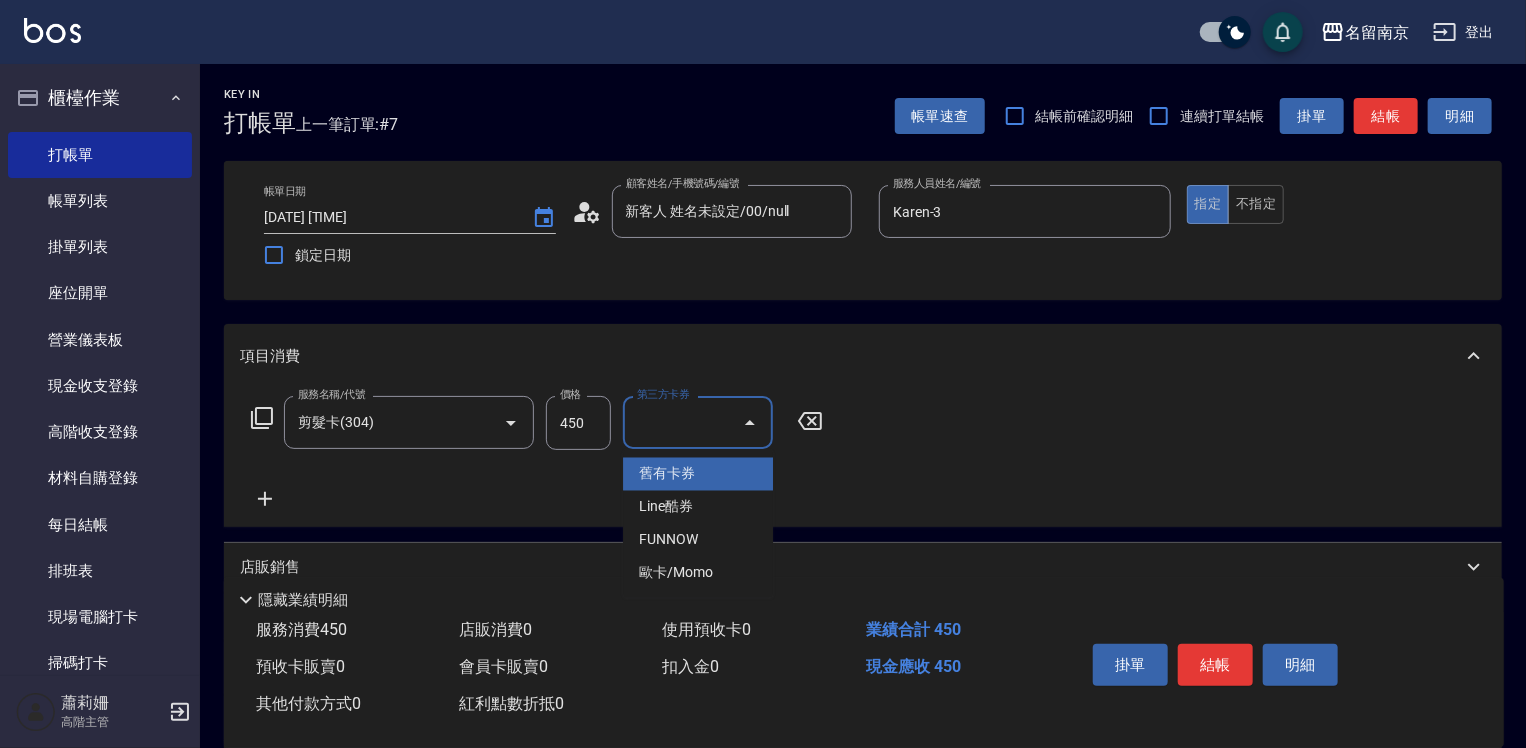 click on "舊有卡券 Line酷券 FUNNOW 歐卡/Momo" at bounding box center [698, 524] 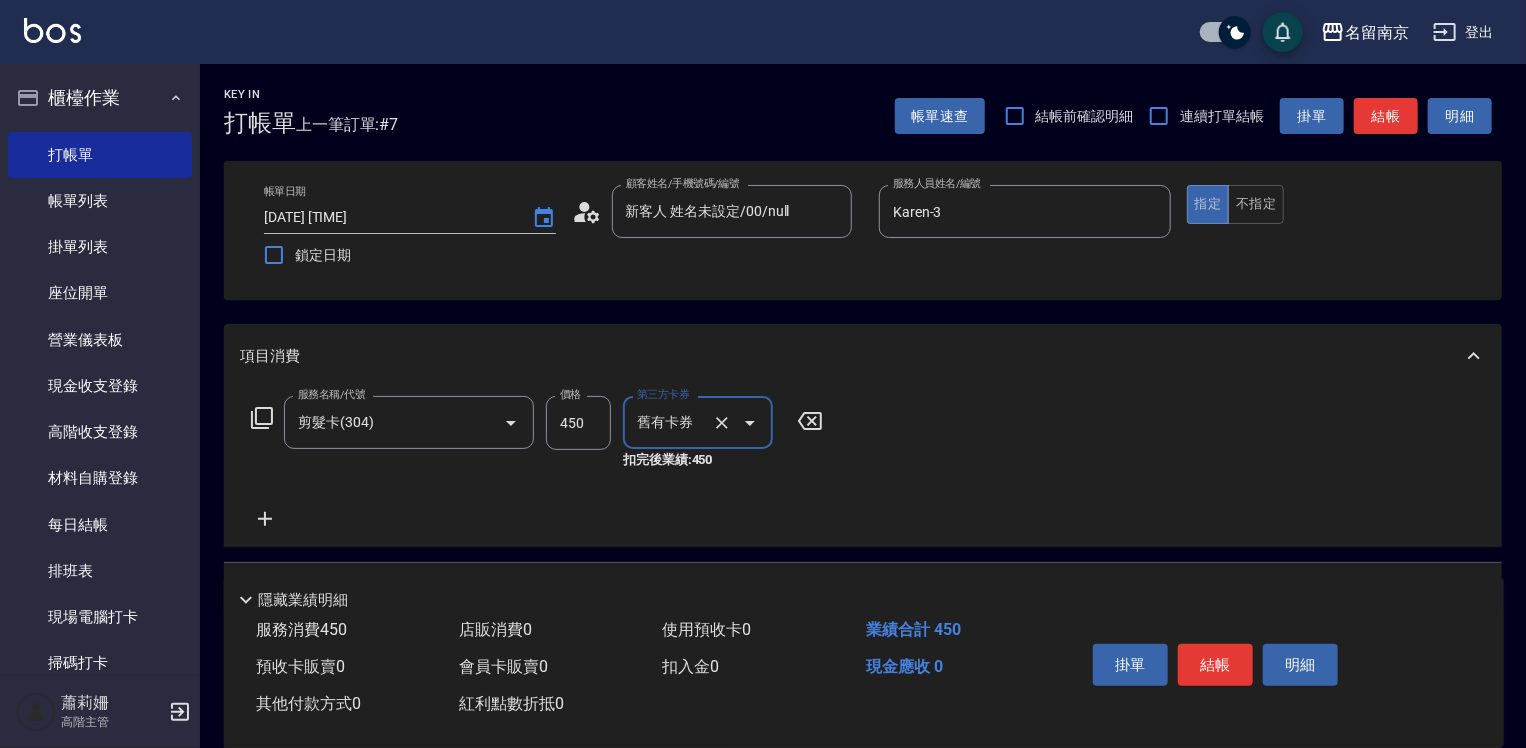 type on "舊有卡券" 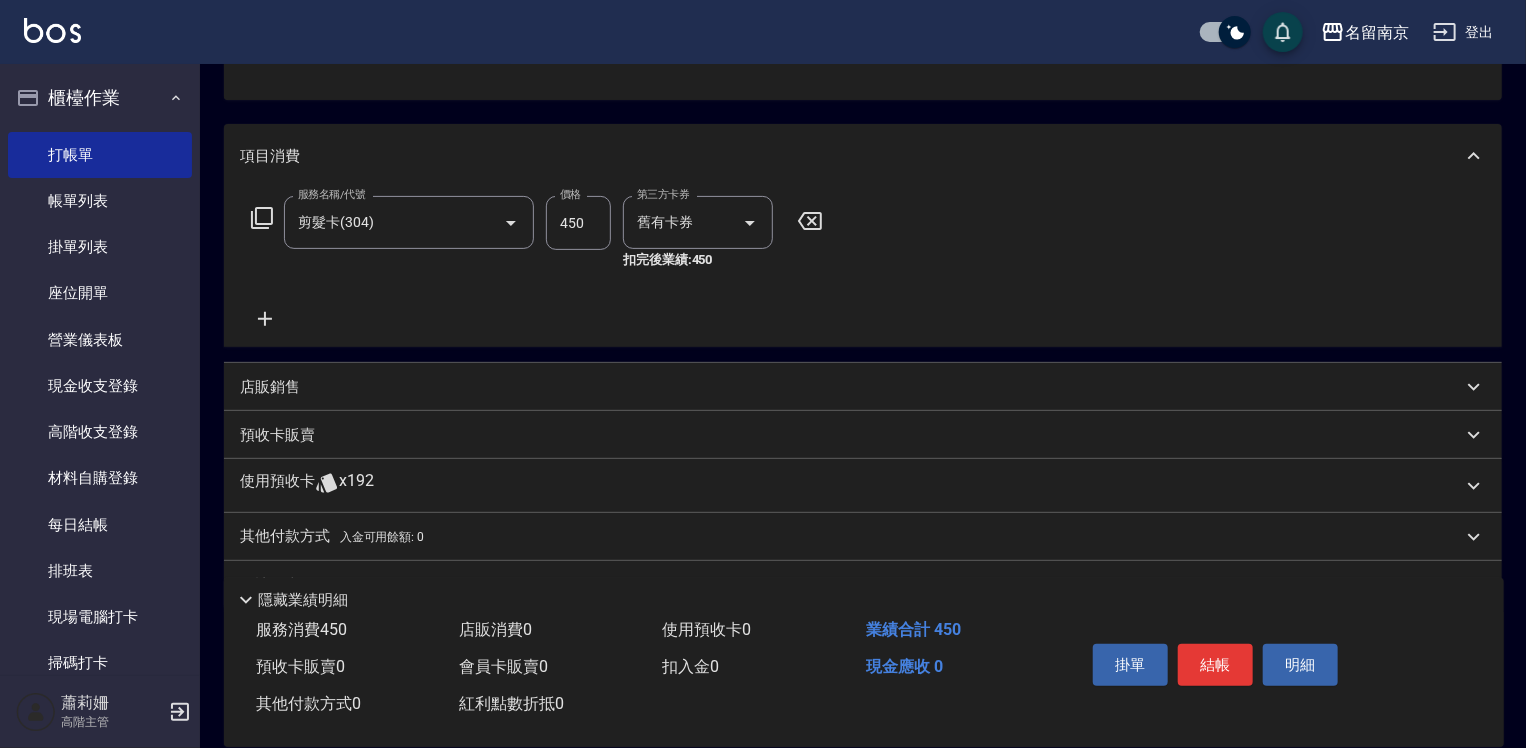 click on "預收卡販賣" at bounding box center (277, 435) 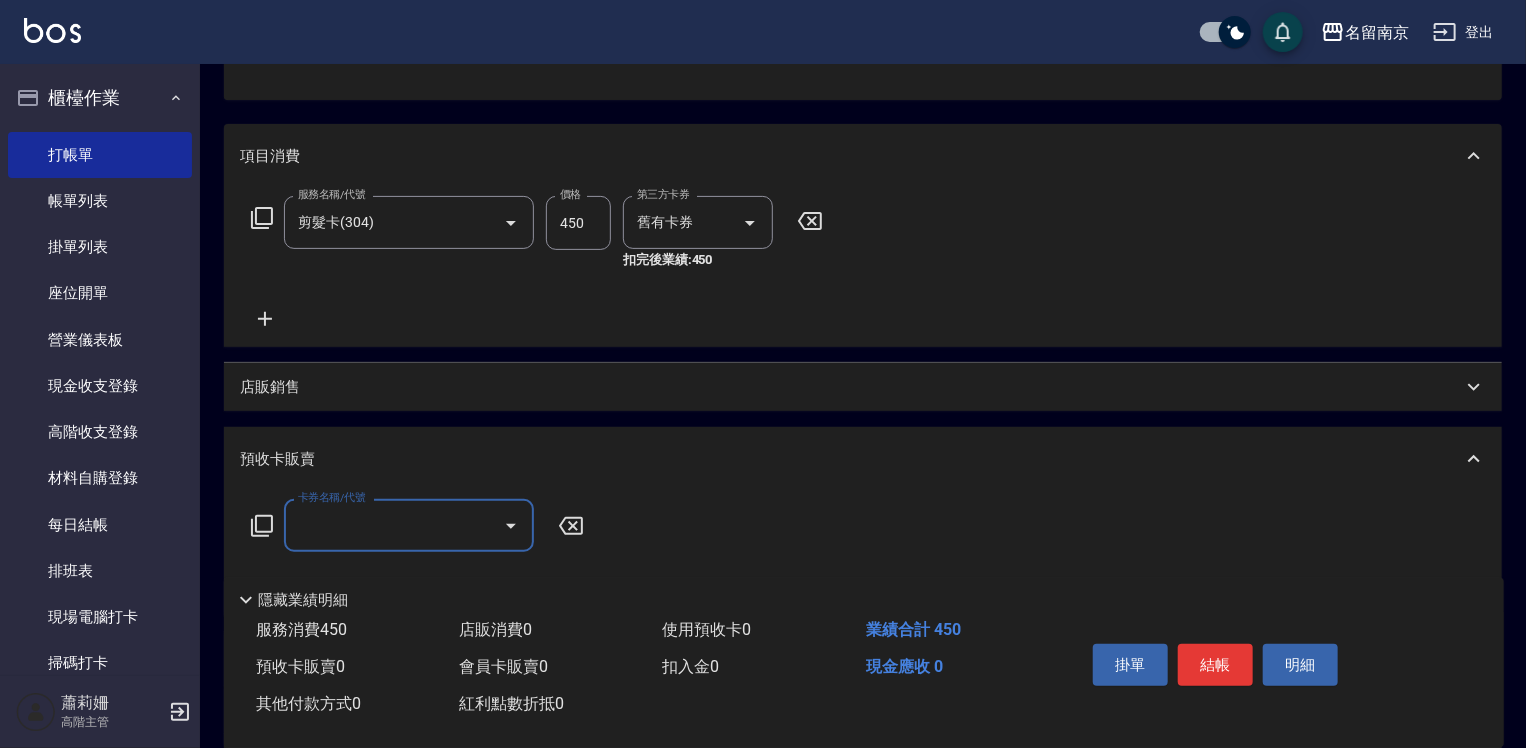 scroll, scrollTop: 0, scrollLeft: 0, axis: both 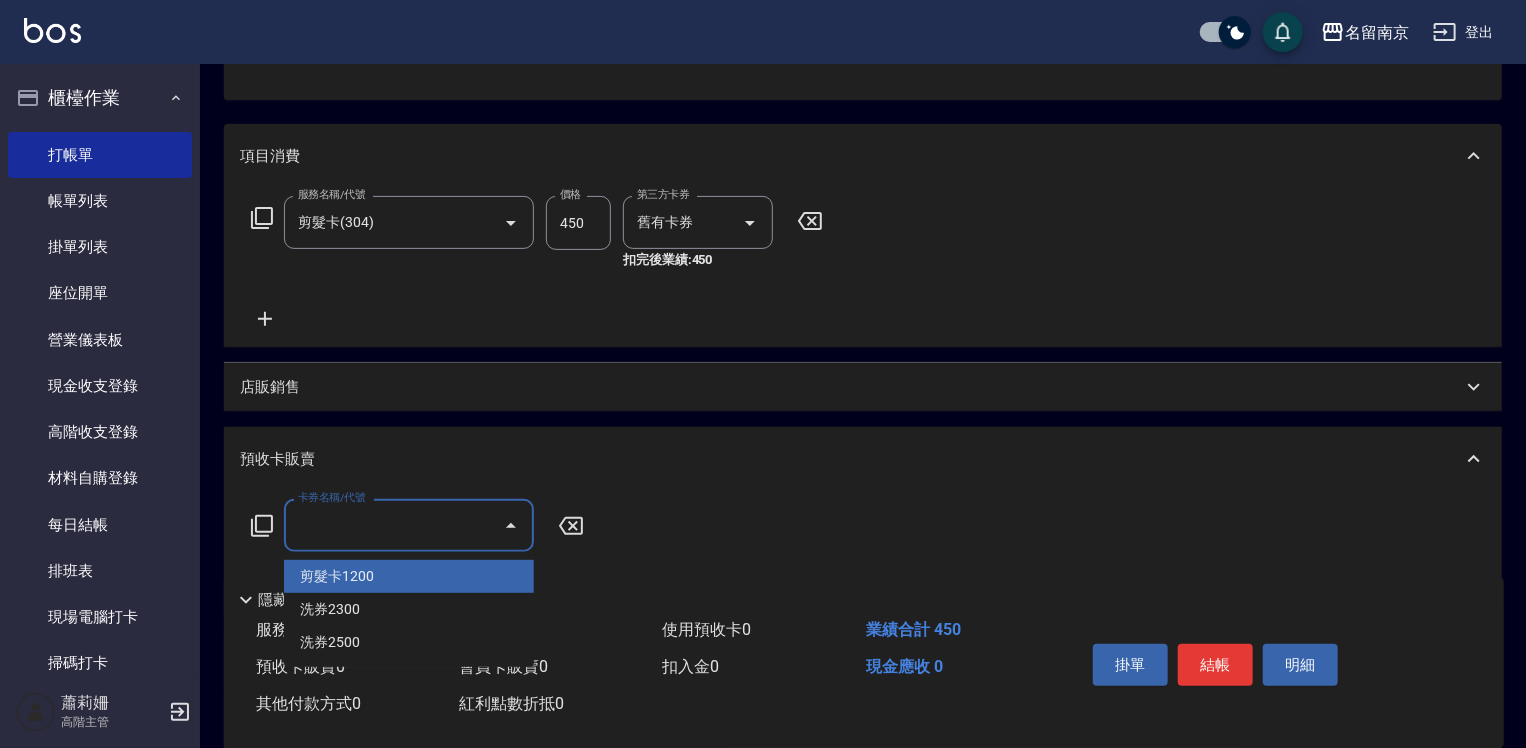 click on "卡券名稱/代號" at bounding box center [394, 525] 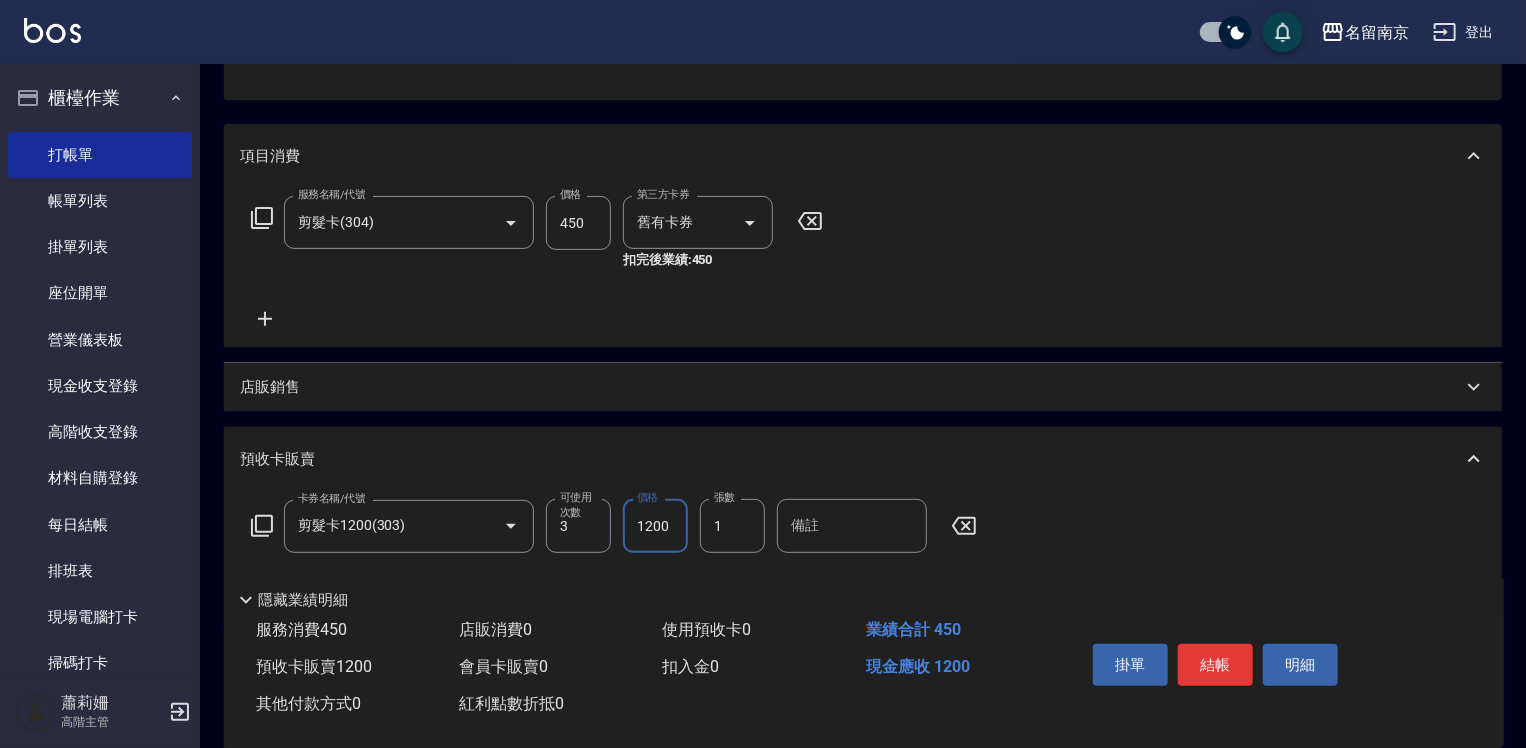 click on "1200" at bounding box center [655, 526] 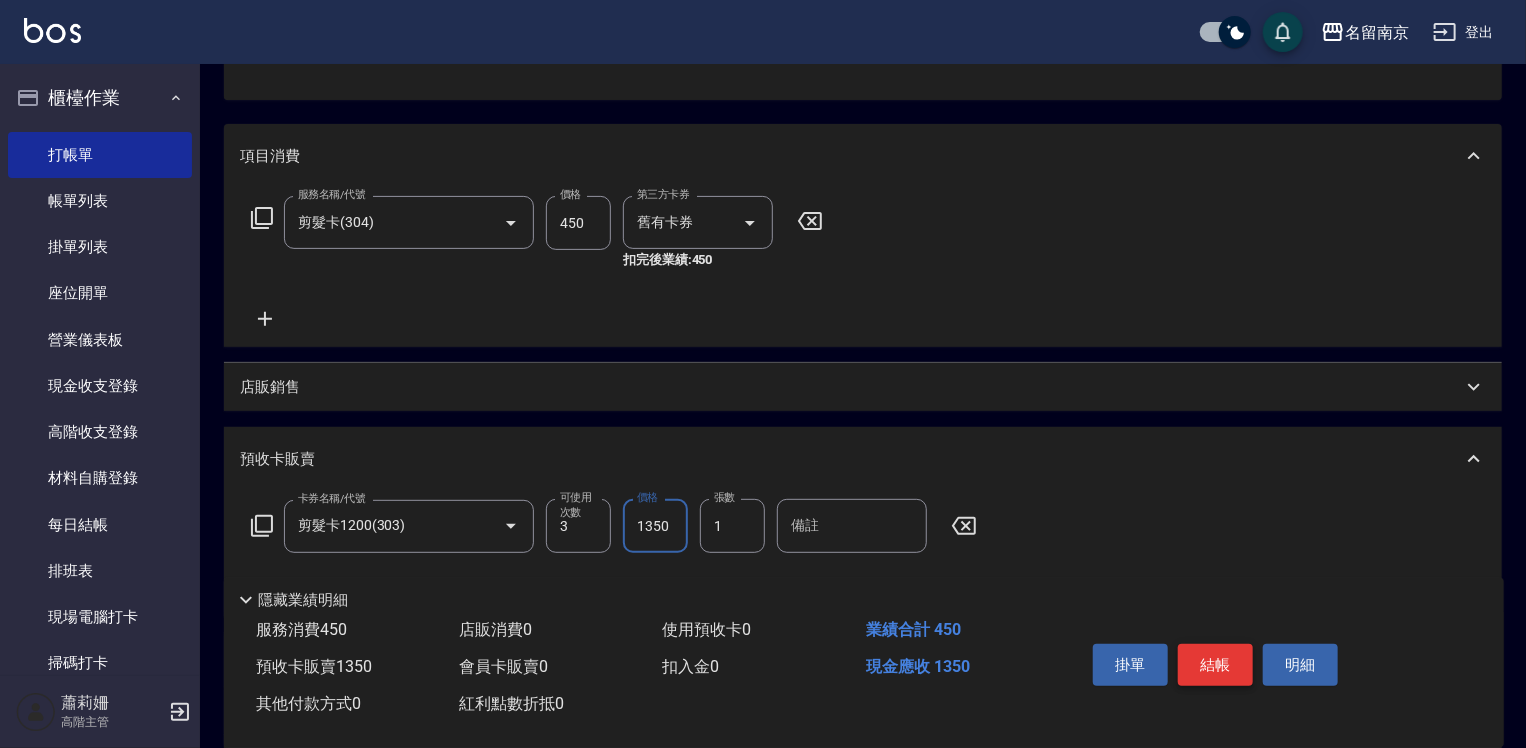 type on "1350" 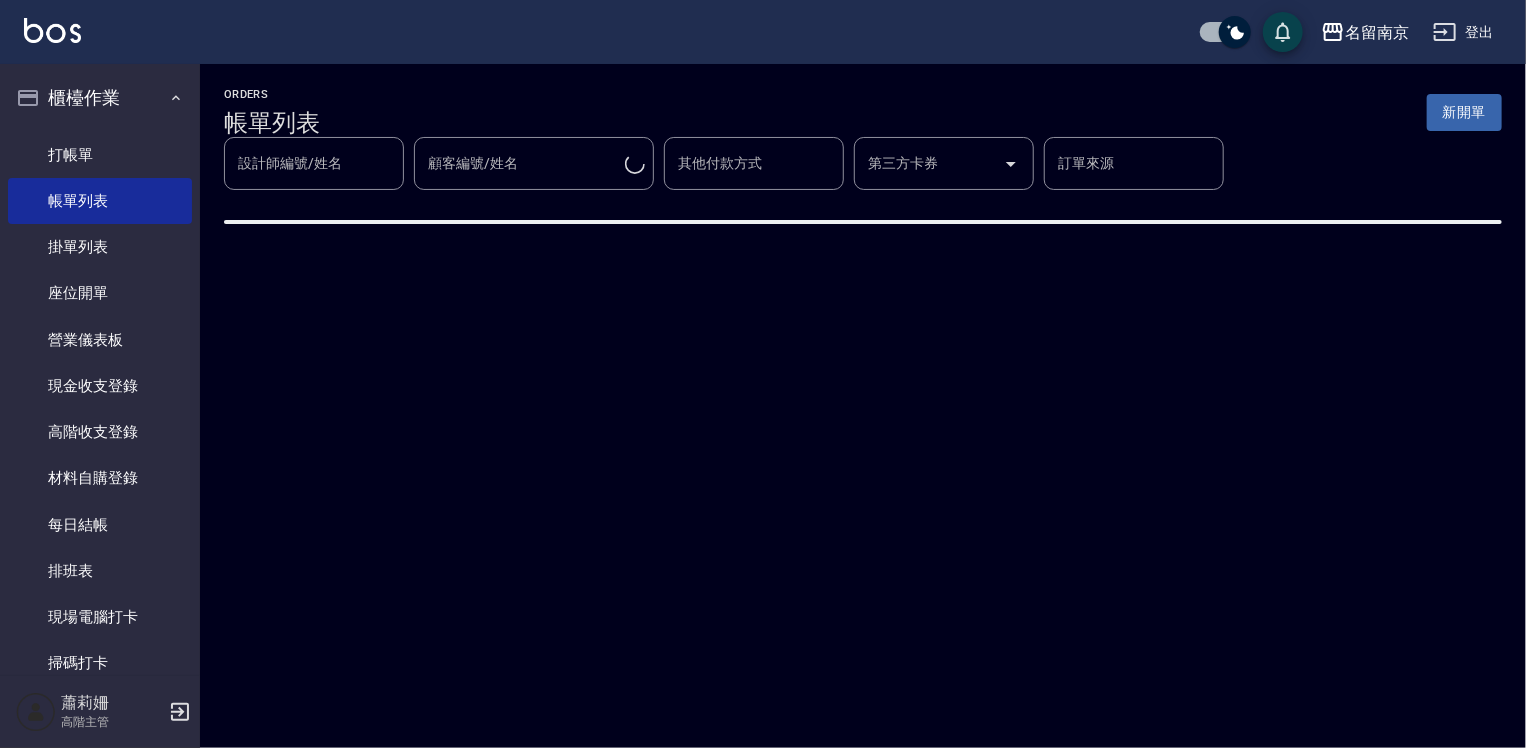 scroll, scrollTop: 0, scrollLeft: 0, axis: both 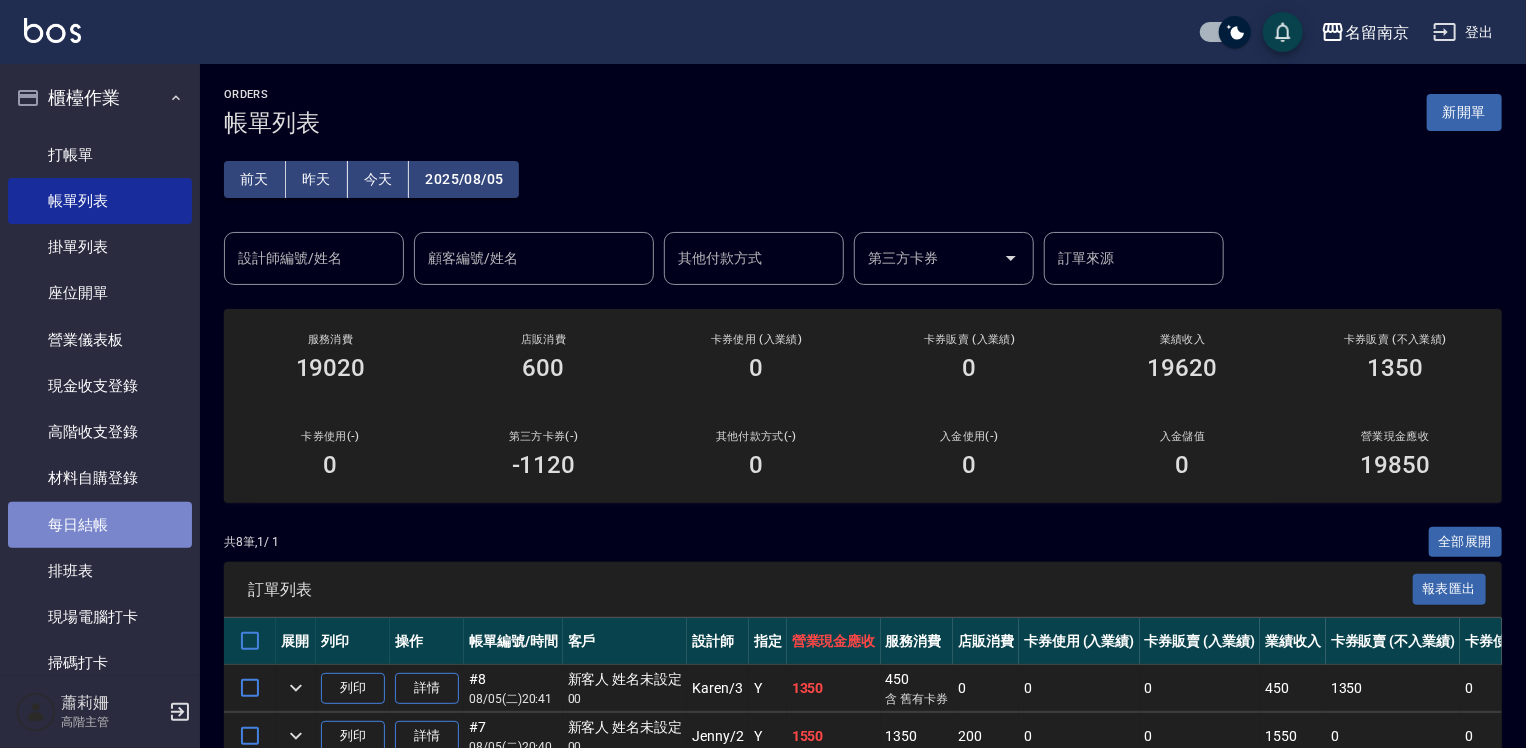 click on "每日結帳" at bounding box center [100, 525] 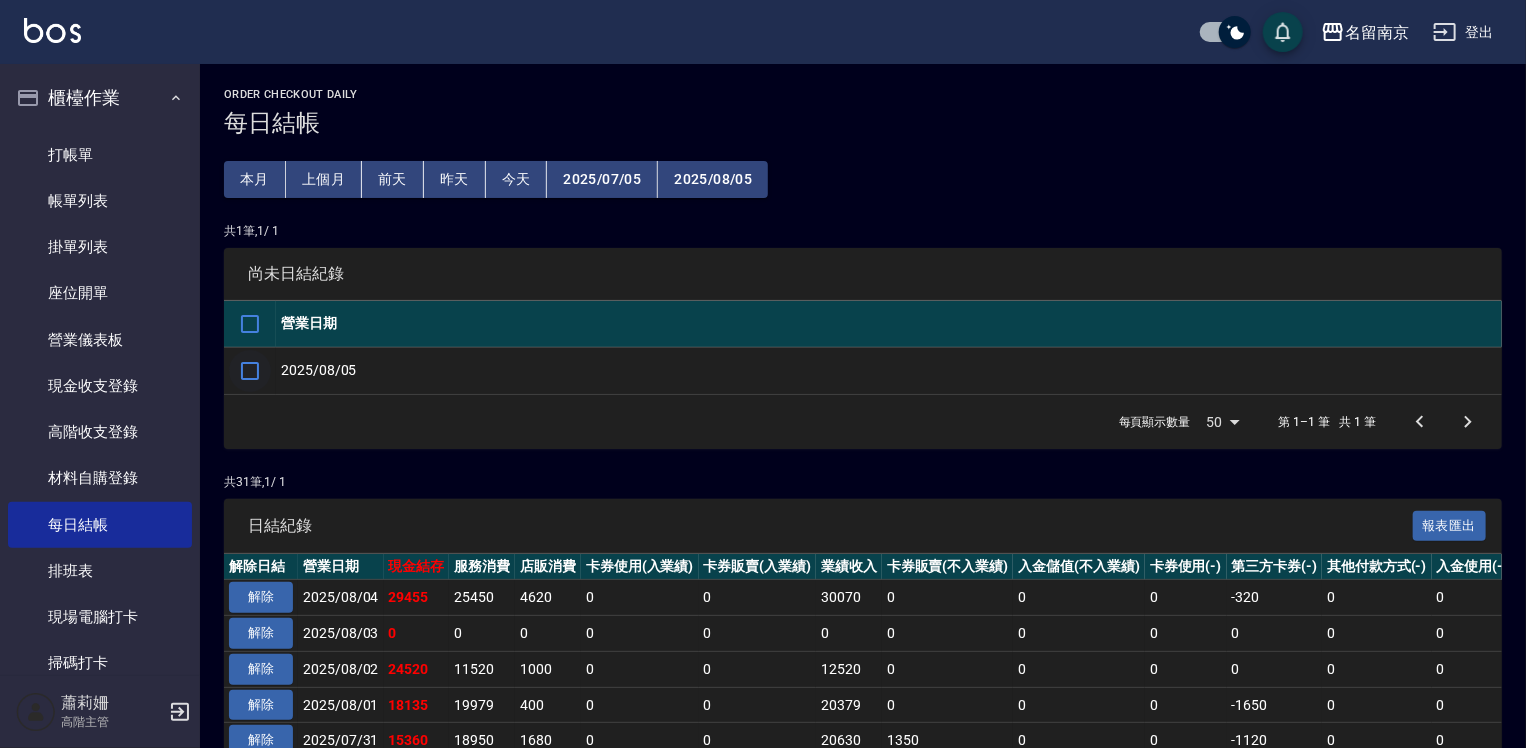 click at bounding box center (250, 371) 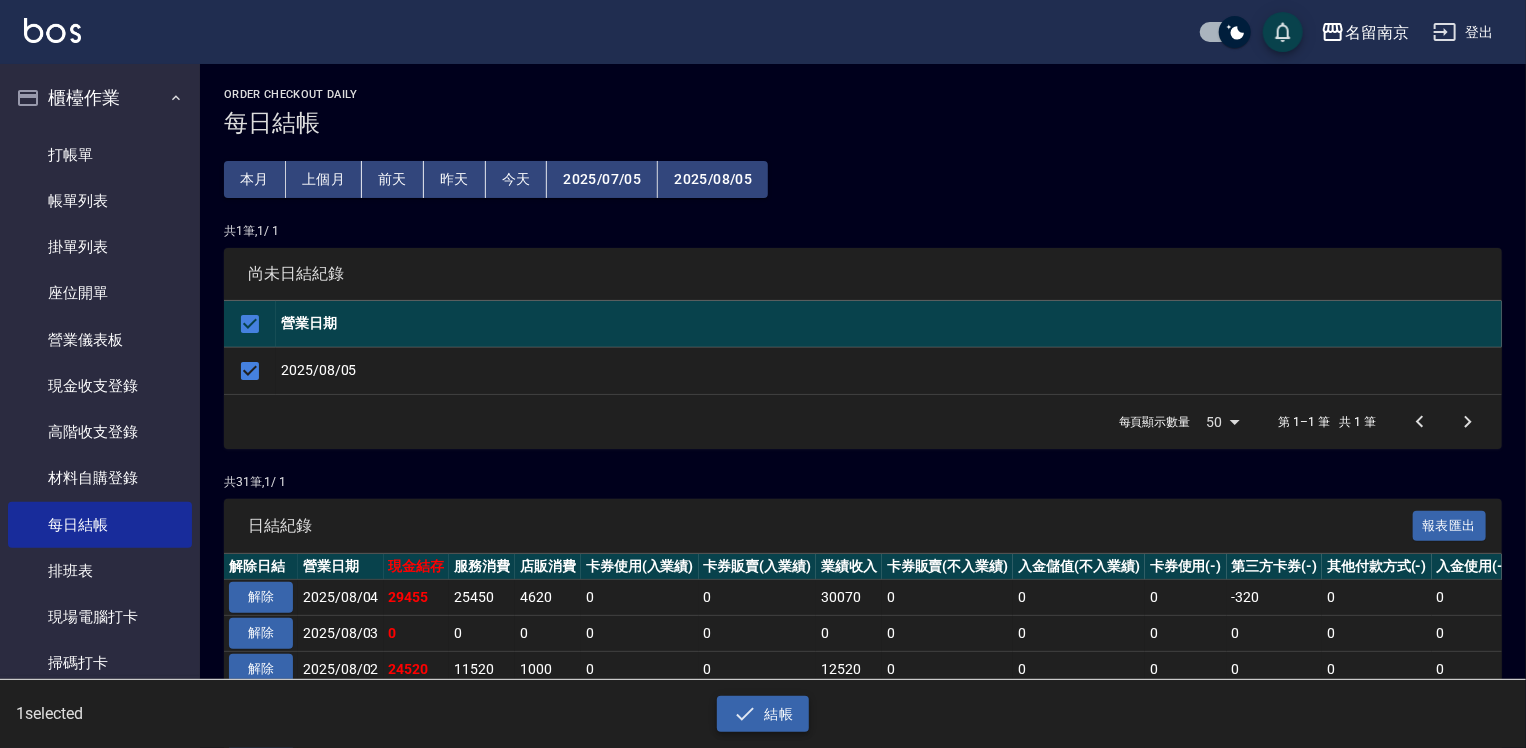 click on "結帳" at bounding box center [763, 714] 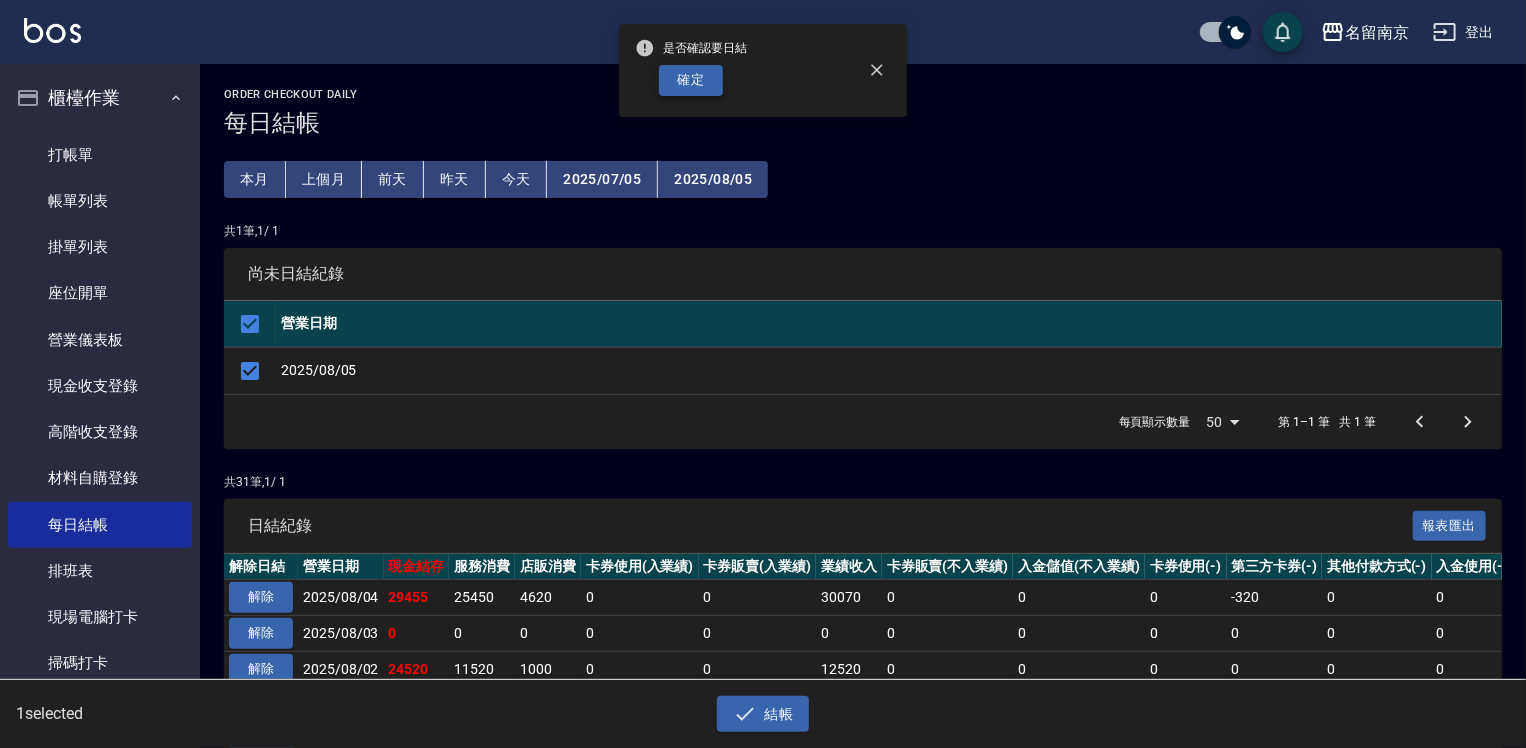 click on "確定" at bounding box center (691, 80) 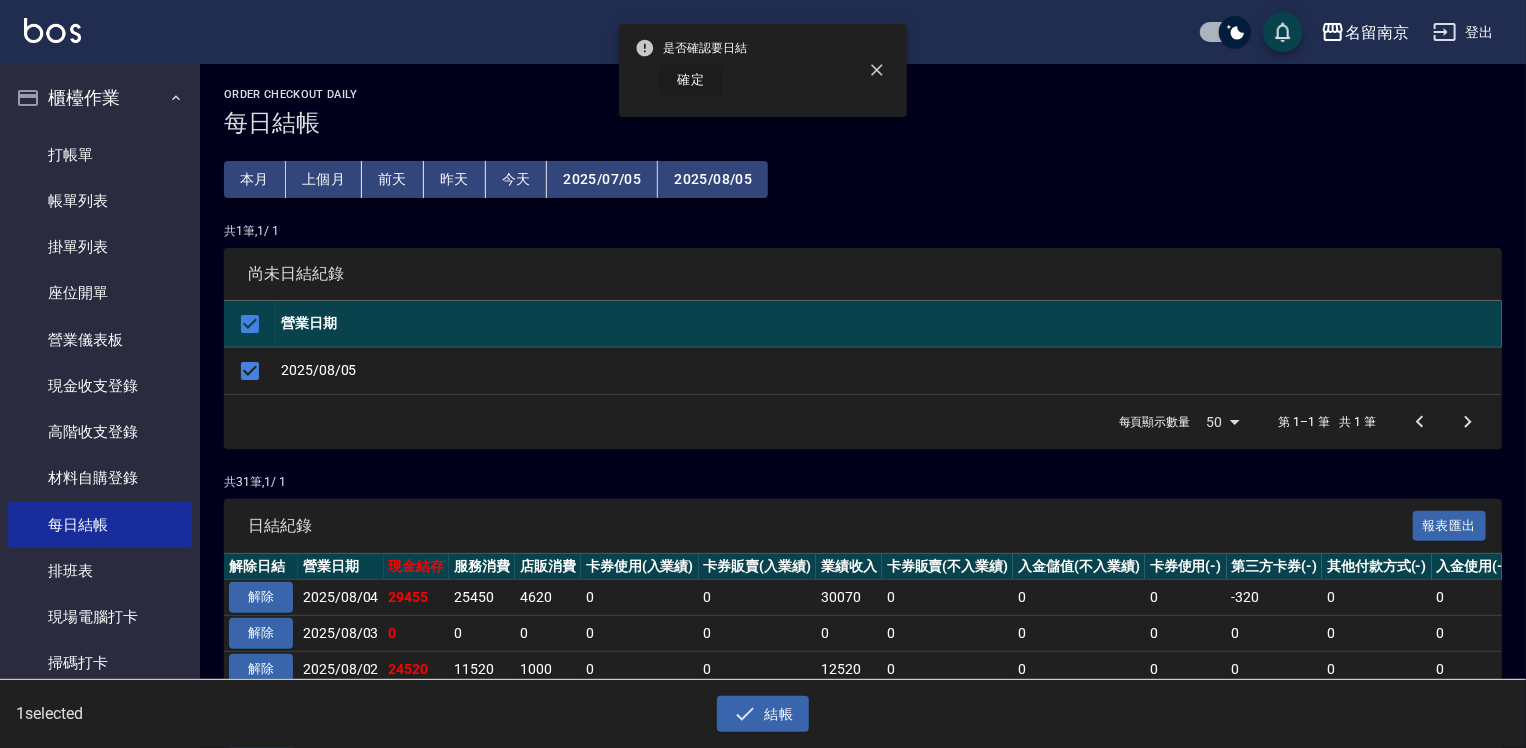 checkbox on "false" 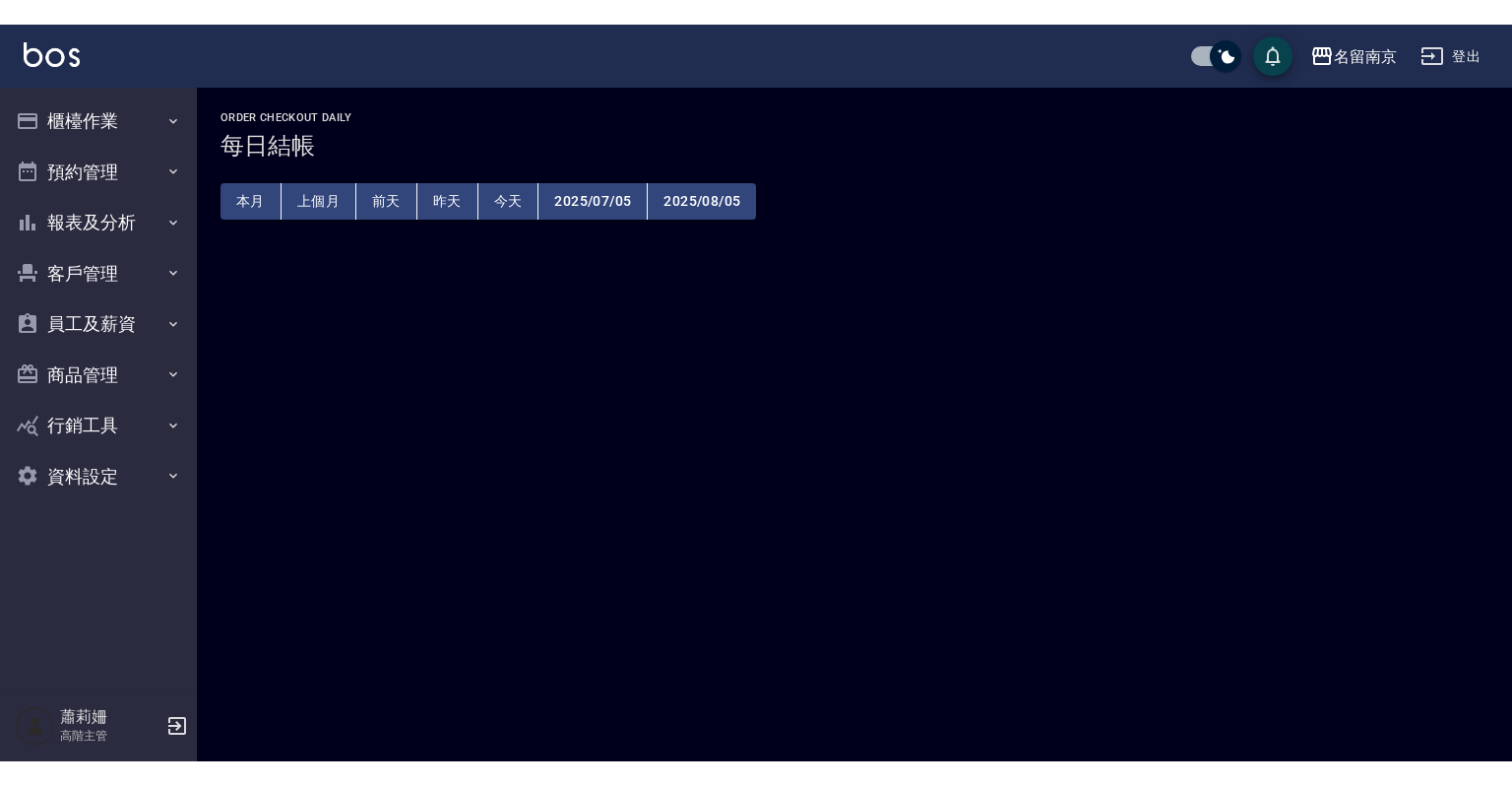 scroll, scrollTop: 0, scrollLeft: 0, axis: both 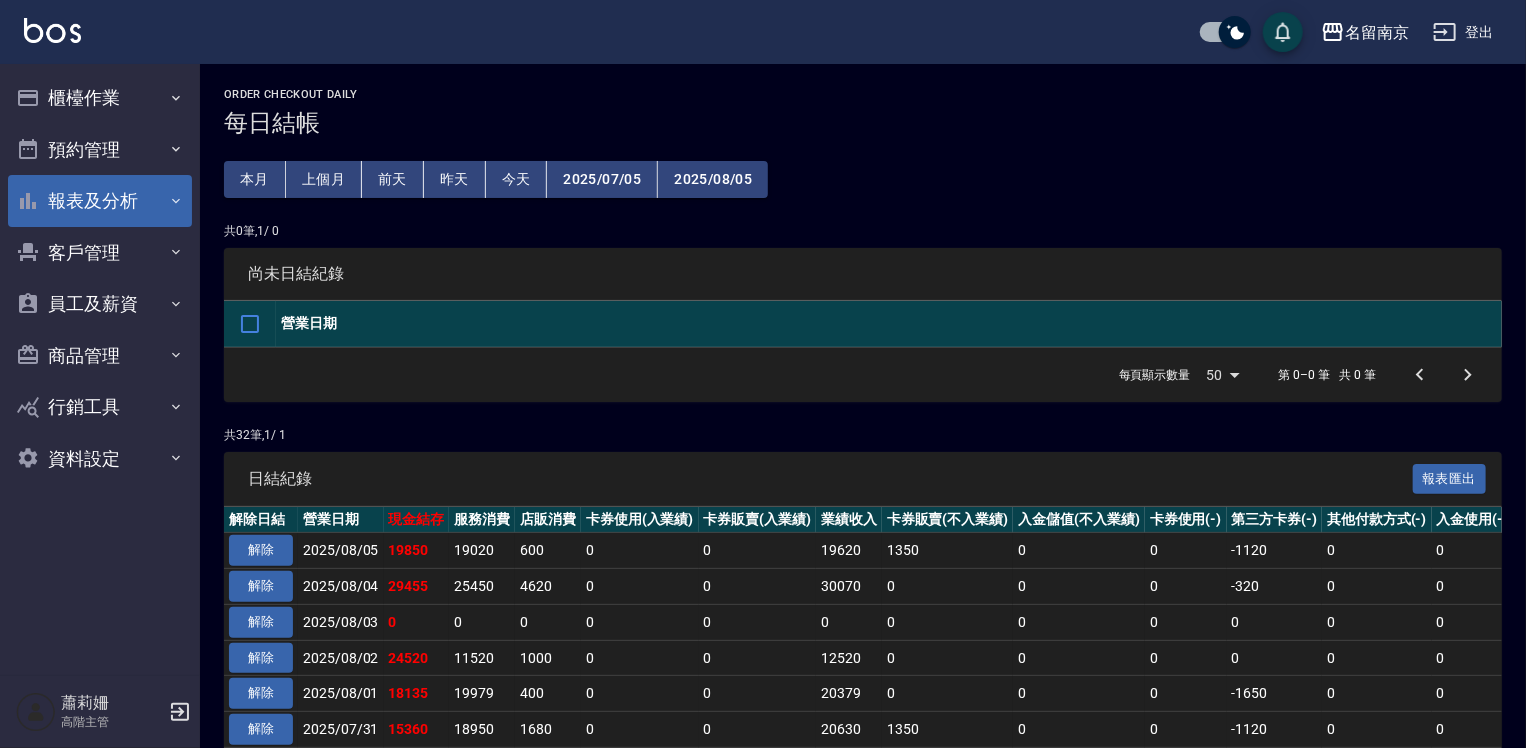 click on "報表及分析" at bounding box center (100, 201) 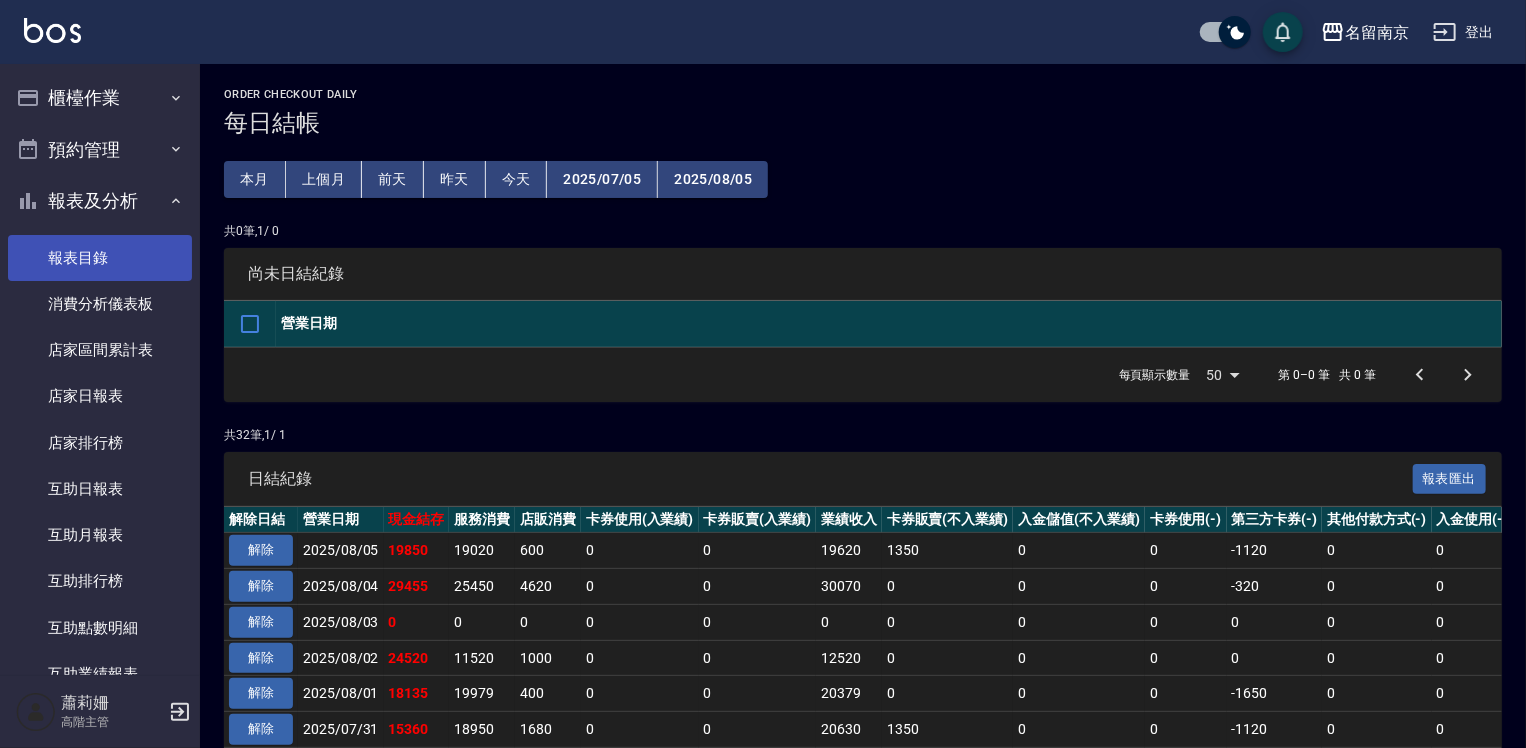 click on "報表目錄" at bounding box center [100, 258] 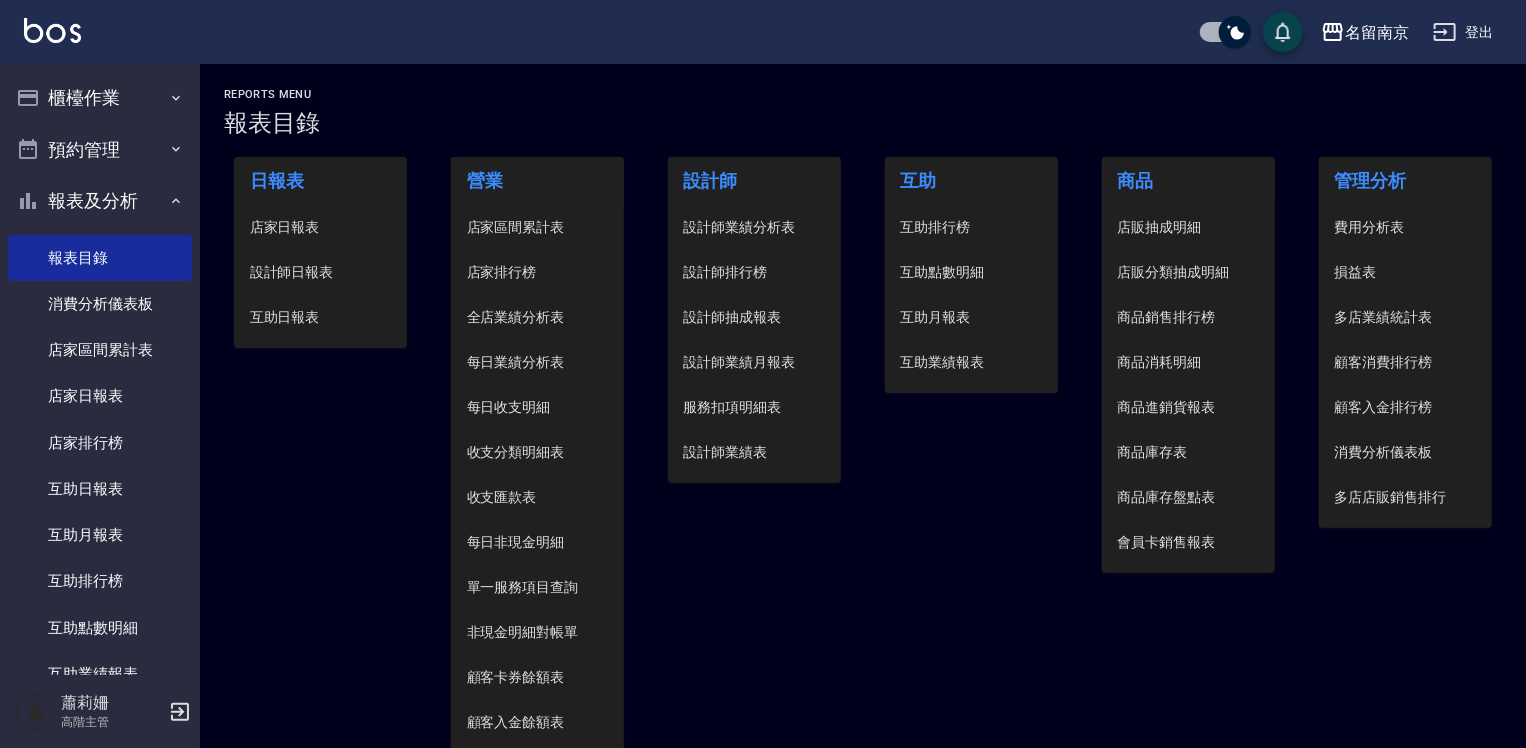 click on "設計師日報表" at bounding box center (321, 272) 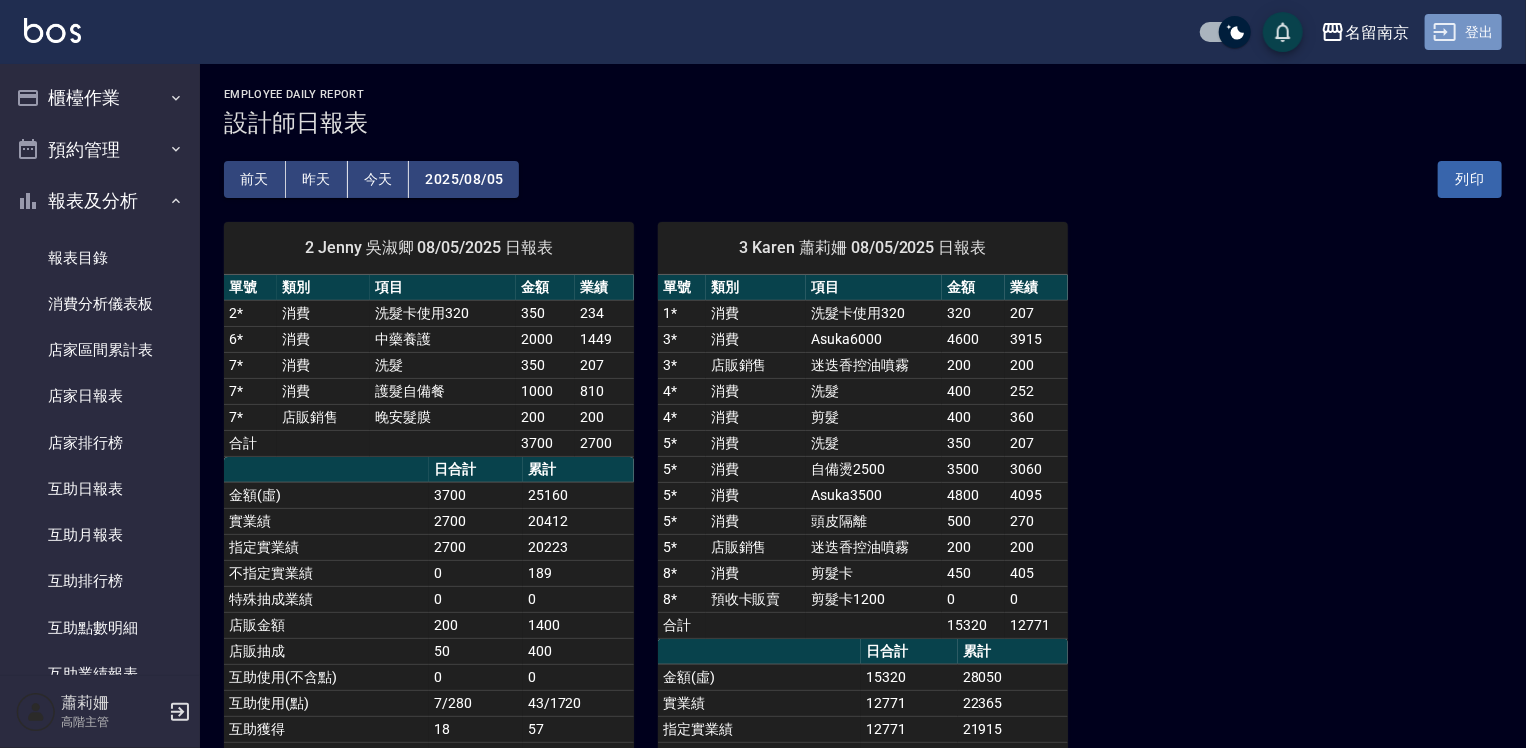 click on "登出" at bounding box center [1463, 32] 